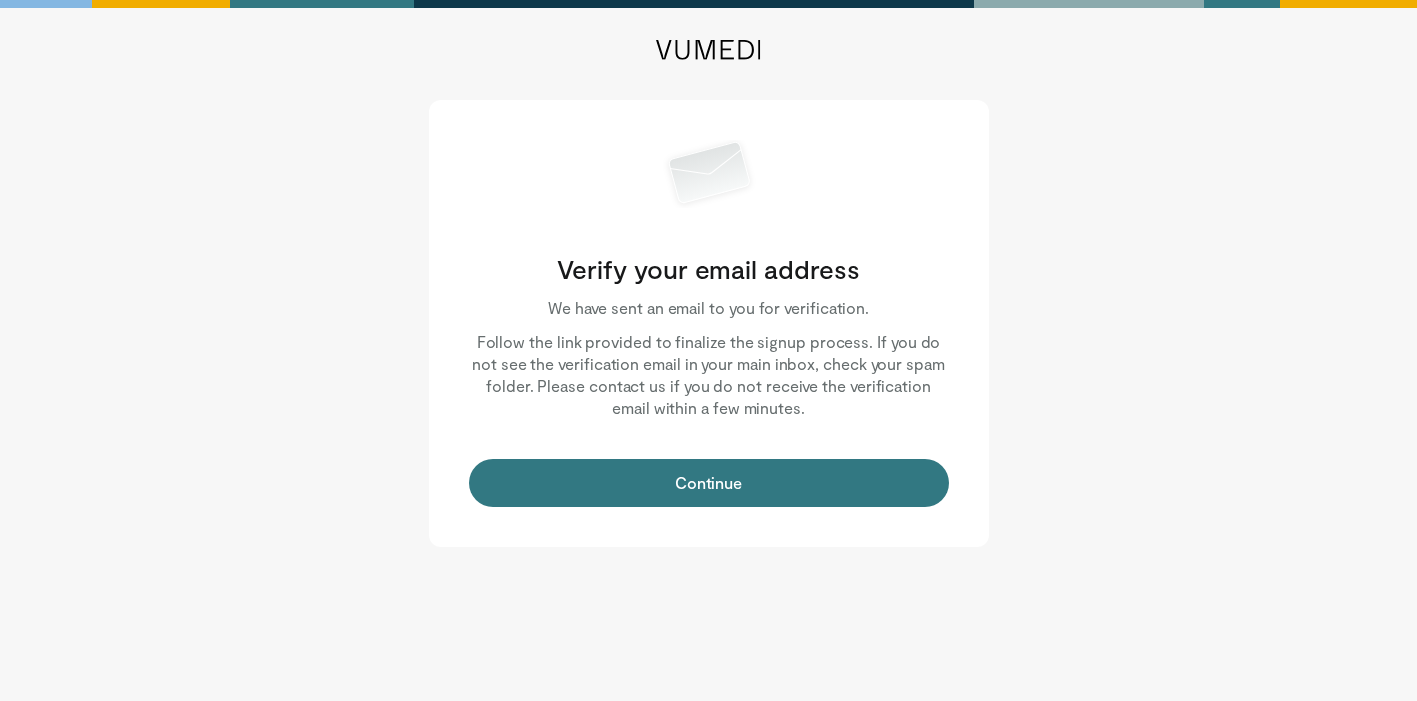 scroll, scrollTop: 0, scrollLeft: 0, axis: both 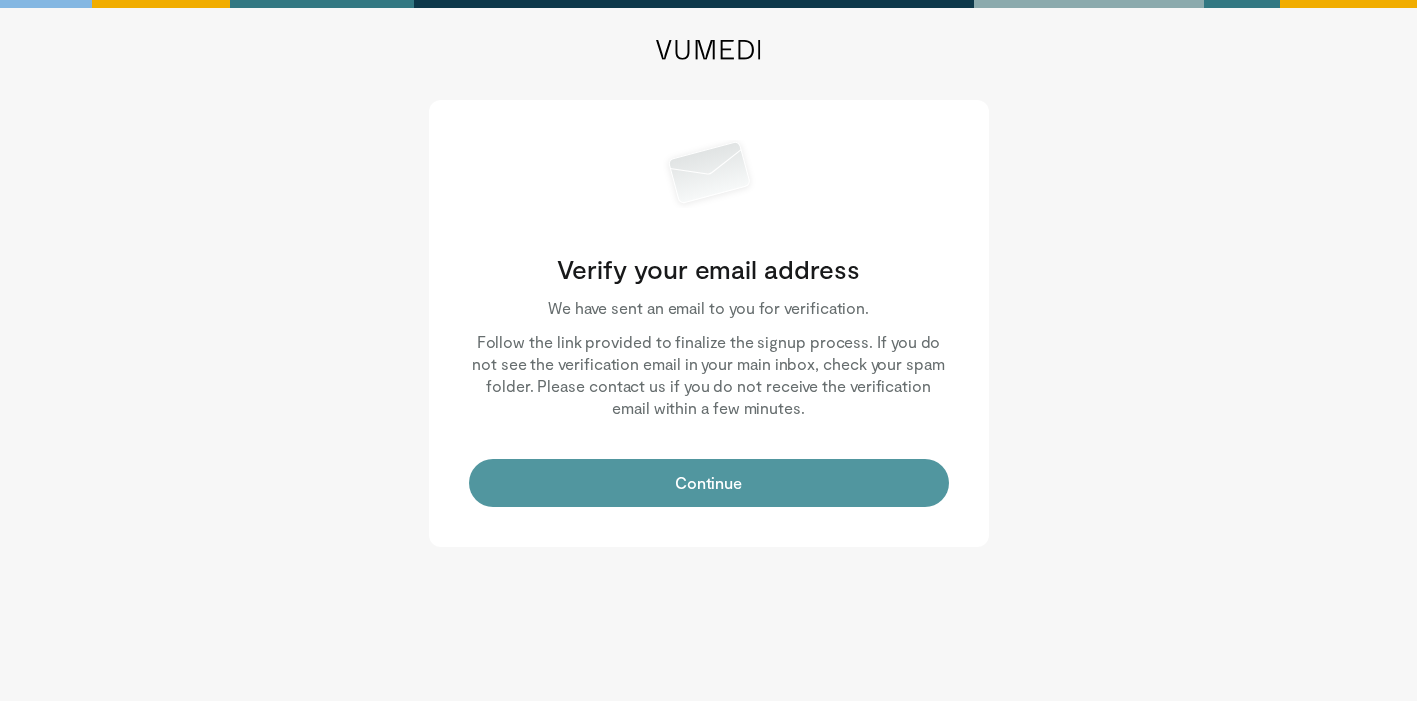 click on "Continue" at bounding box center (709, 483) 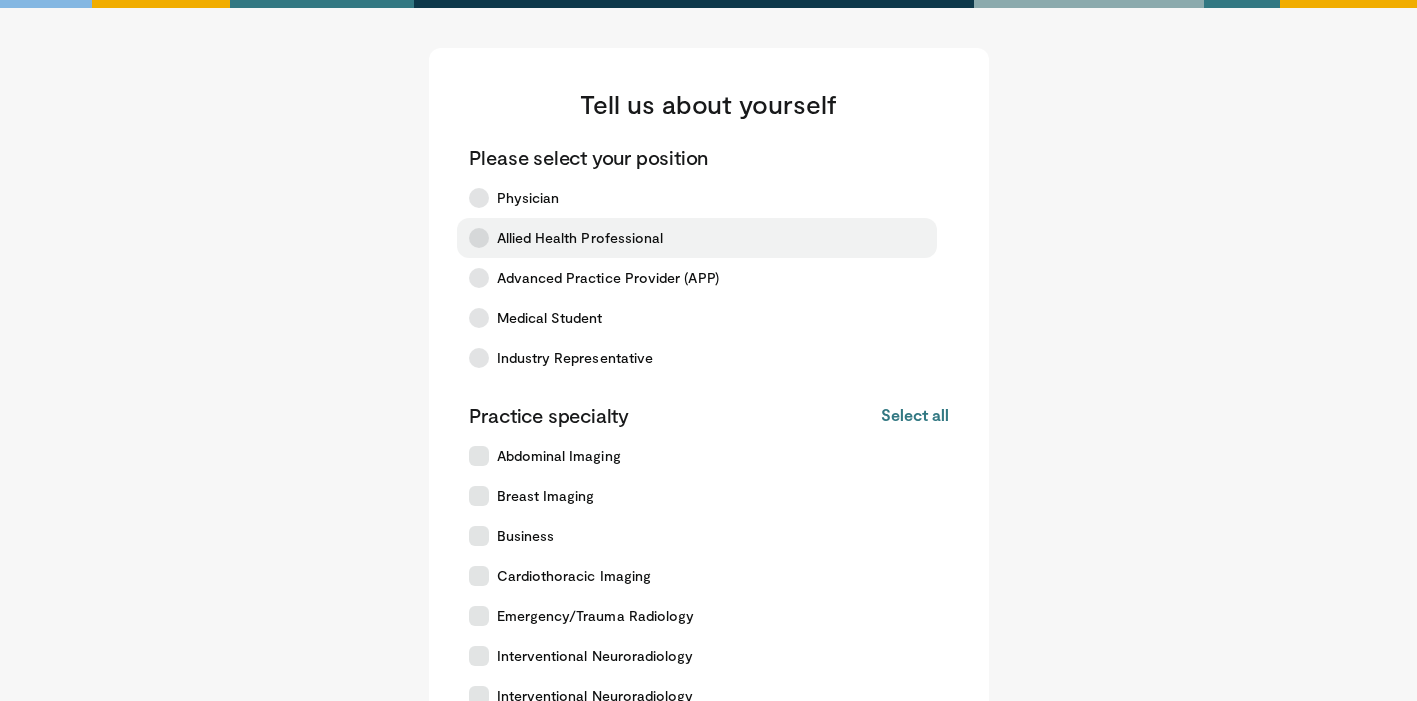 scroll, scrollTop: 0, scrollLeft: 0, axis: both 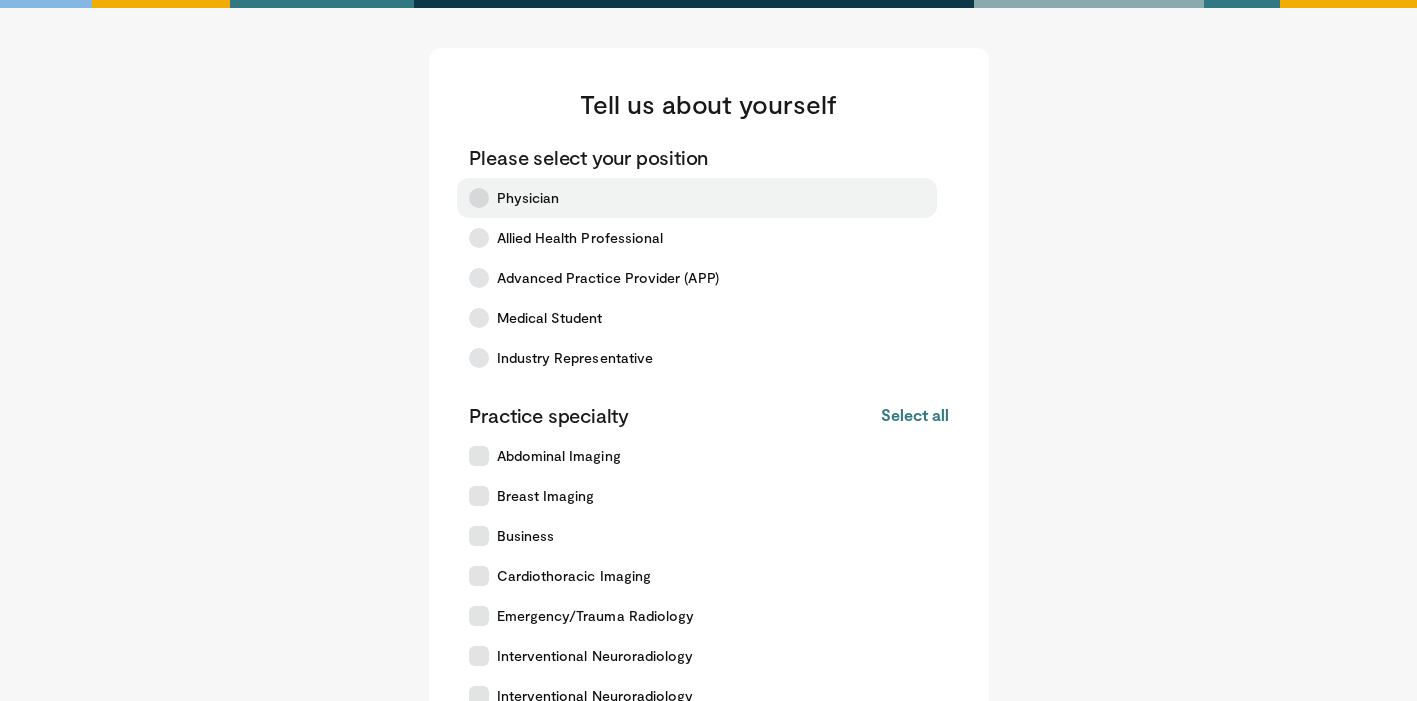 click on "Physician" at bounding box center (528, 198) 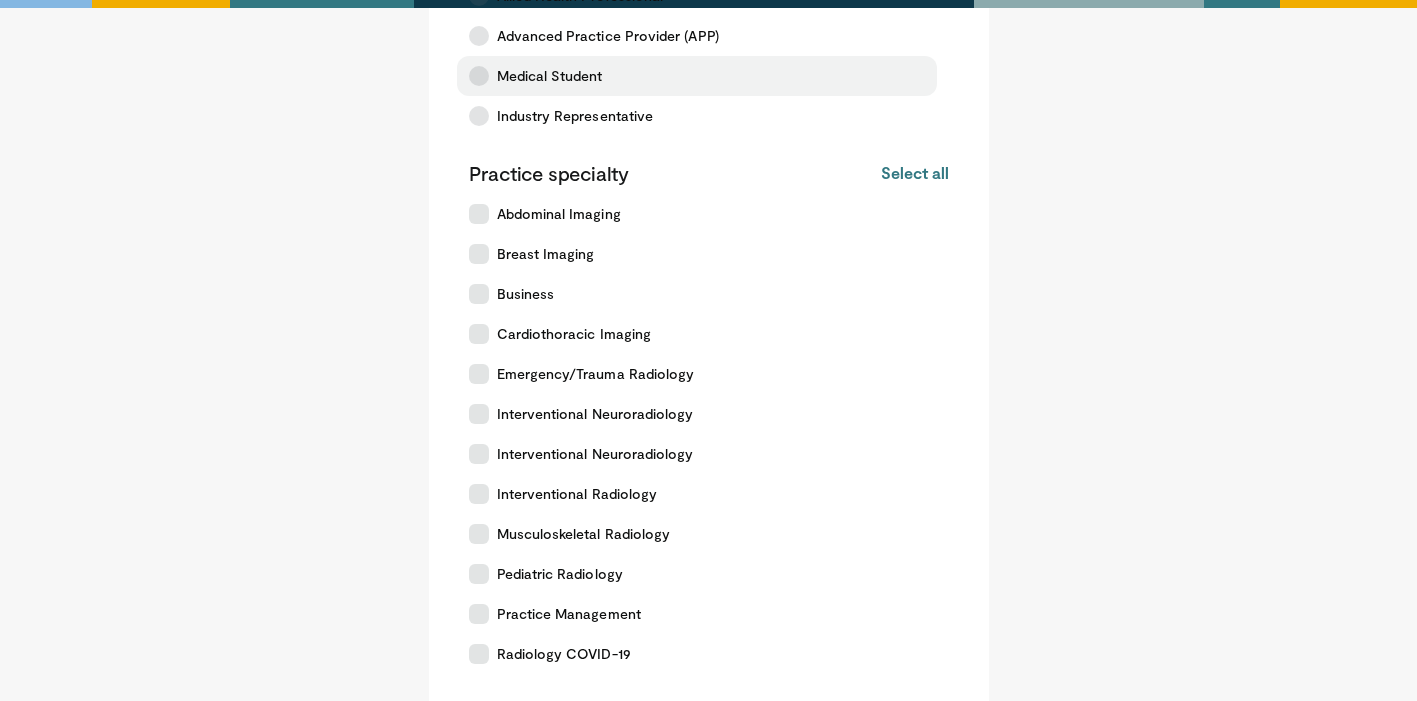 scroll, scrollTop: 256, scrollLeft: 0, axis: vertical 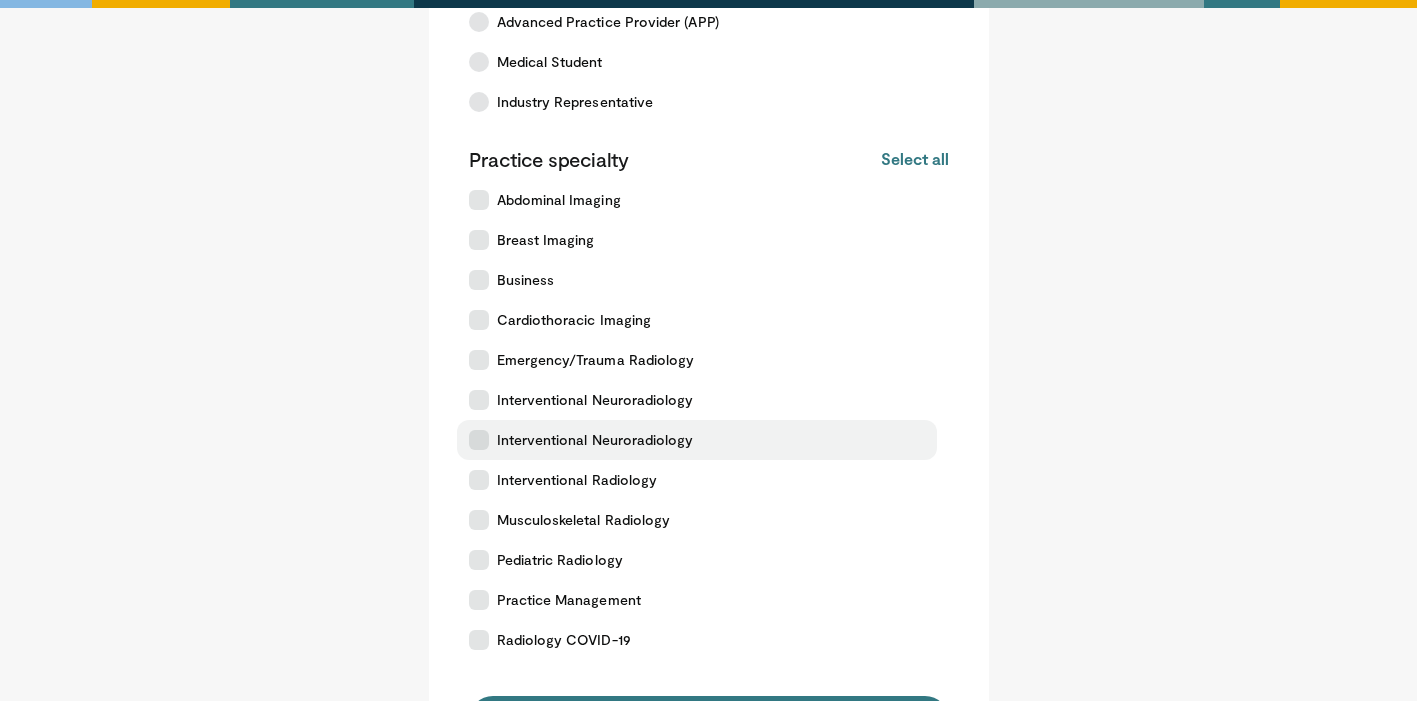click on "Interventional Neuroradiology" at bounding box center [697, 440] 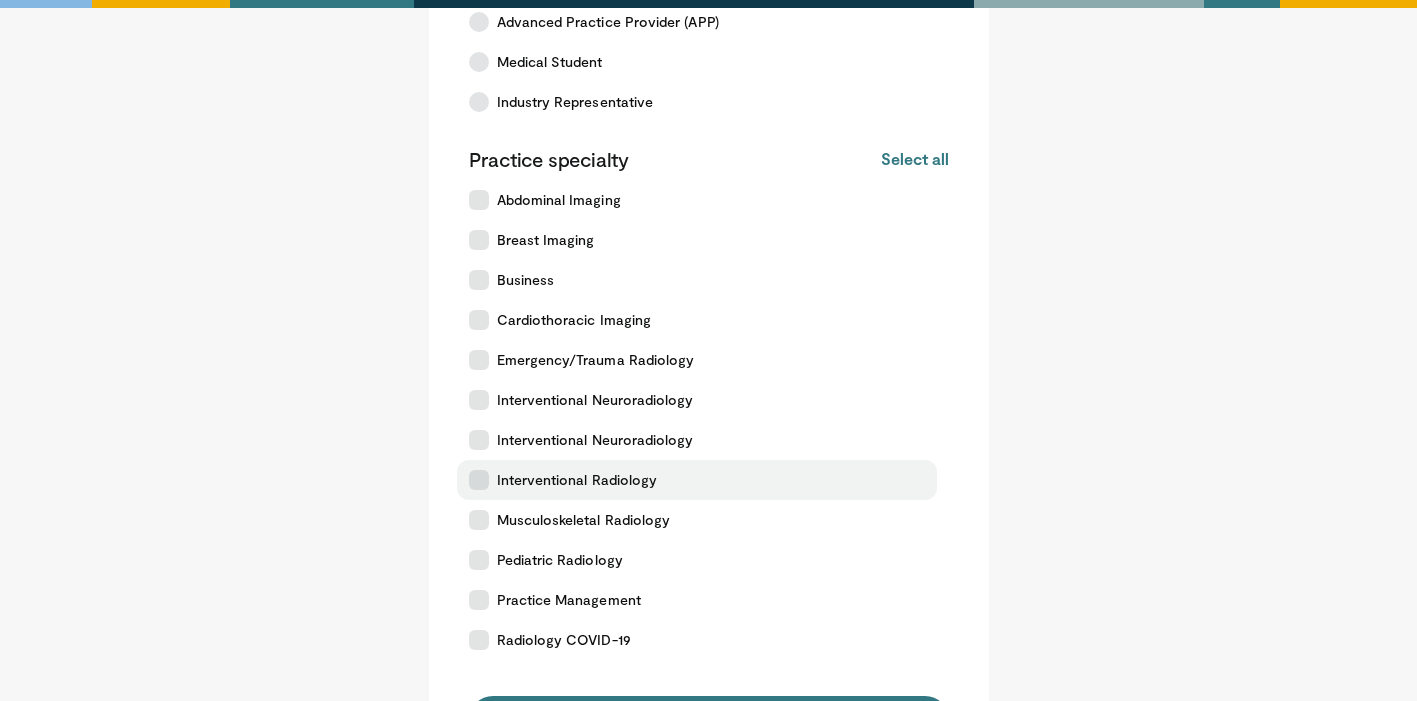 click on "Interventional Radiology" at bounding box center (577, 480) 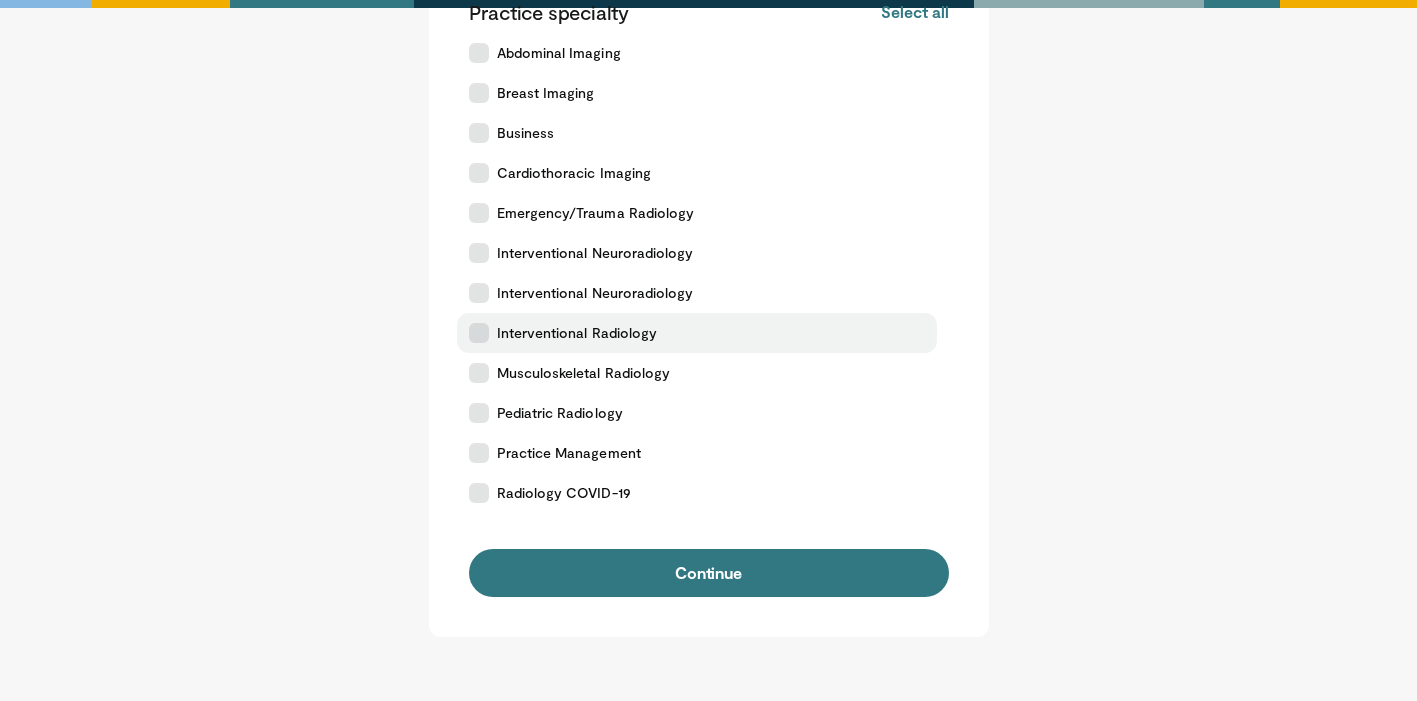 scroll, scrollTop: 429, scrollLeft: 0, axis: vertical 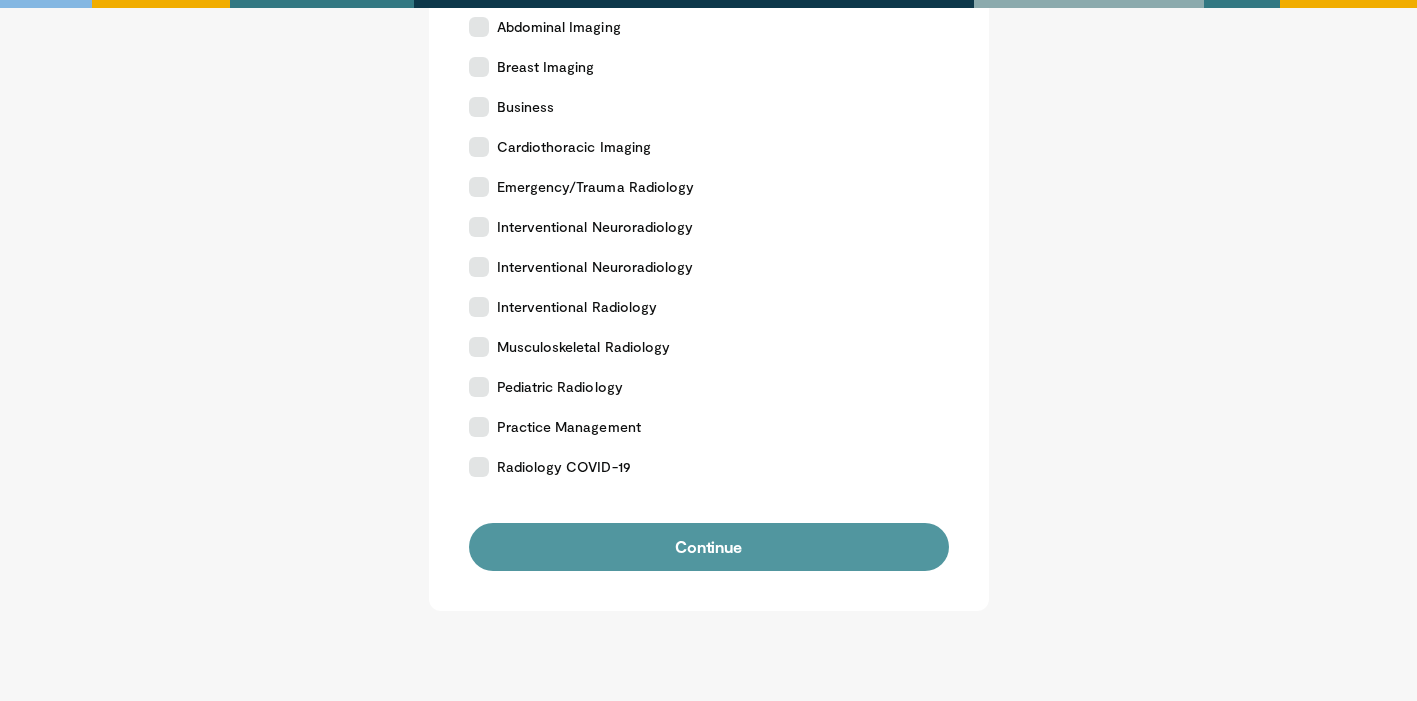 click on "Continue" at bounding box center [709, 547] 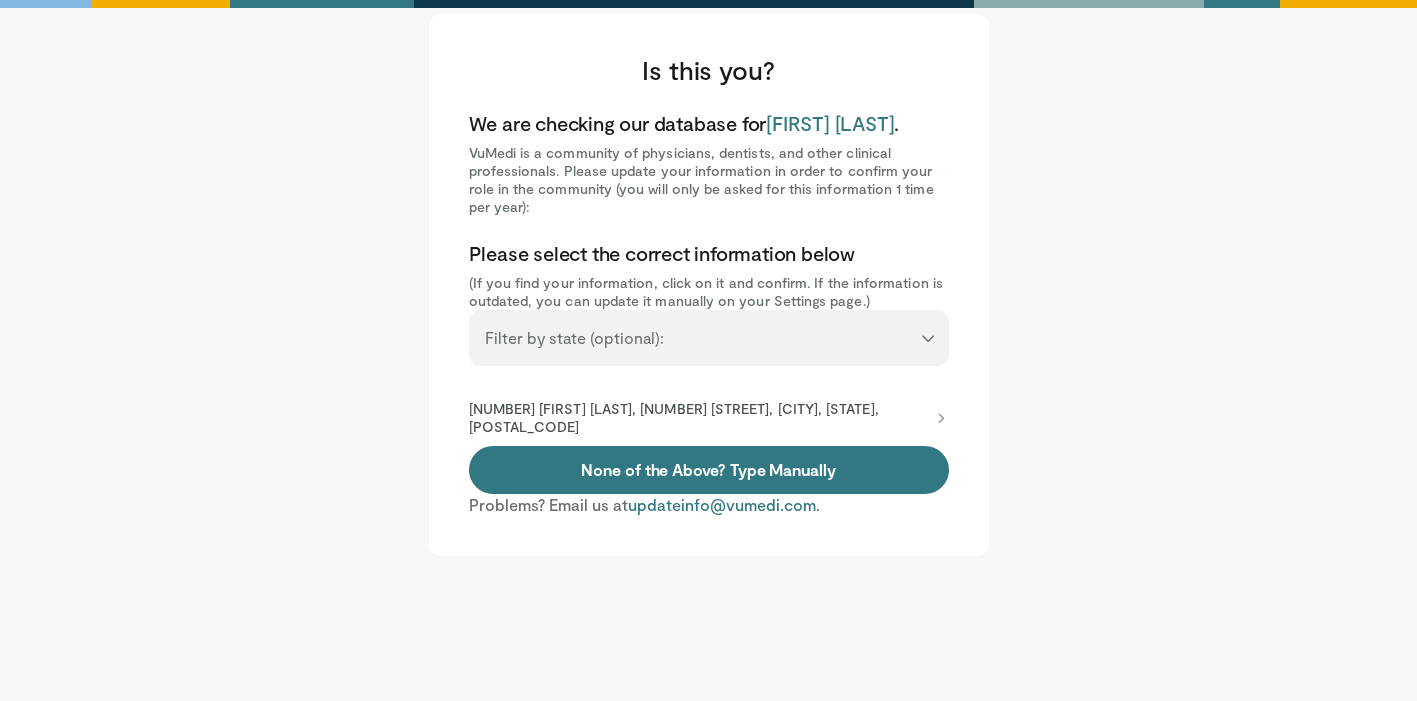 scroll, scrollTop: 43, scrollLeft: 0, axis: vertical 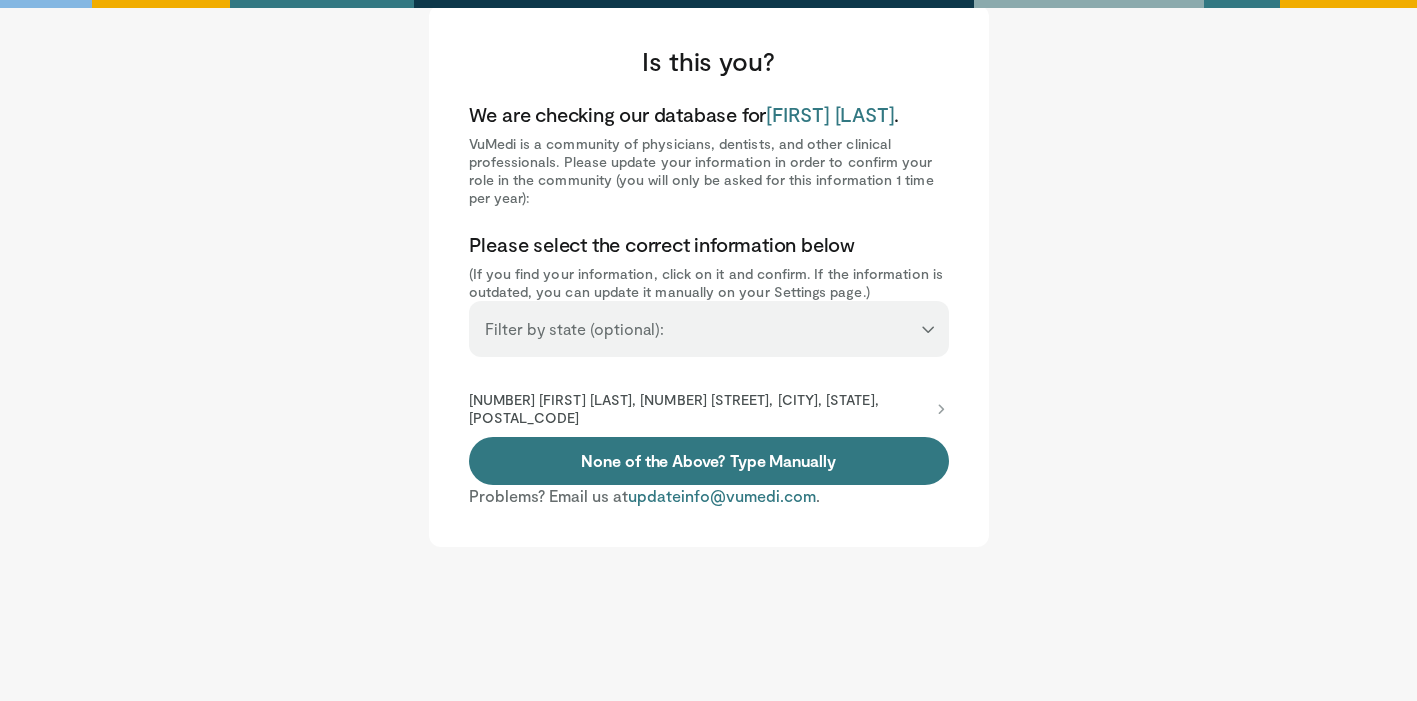 select on "**" 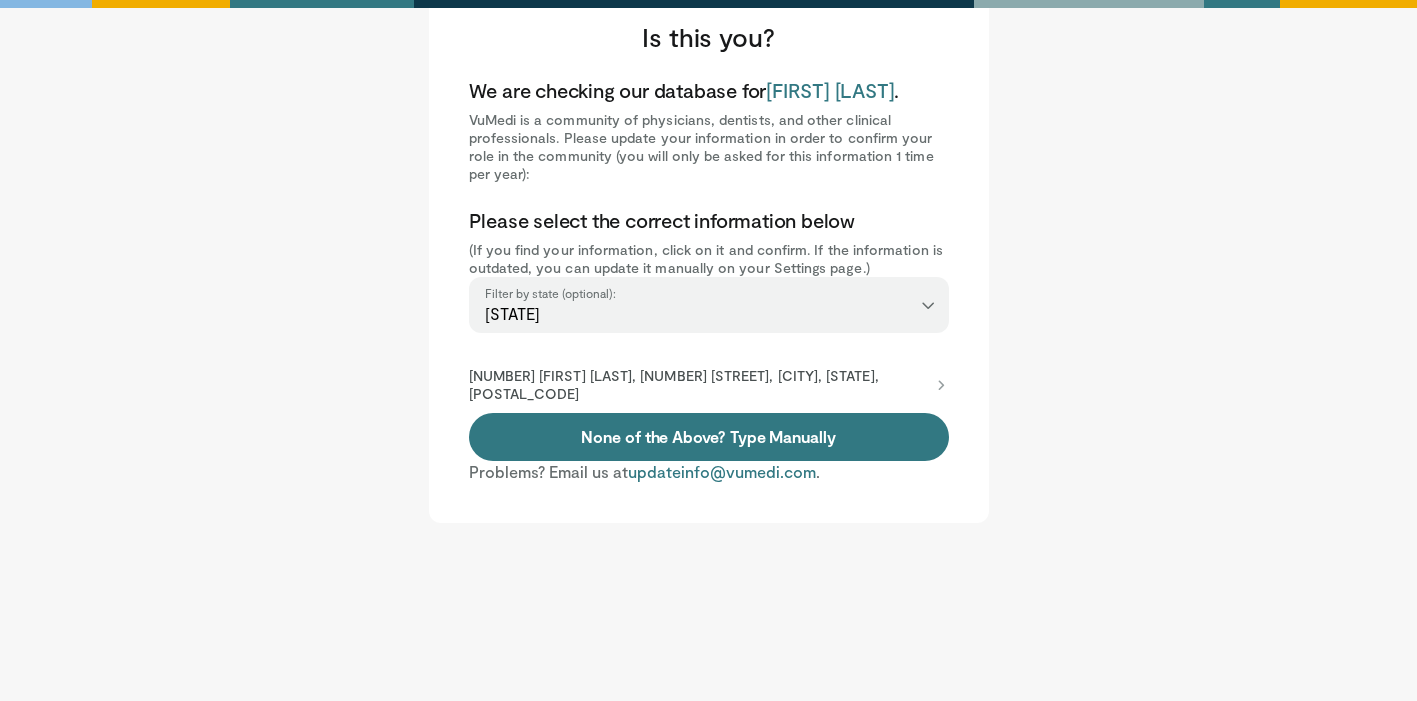 scroll, scrollTop: 73, scrollLeft: 0, axis: vertical 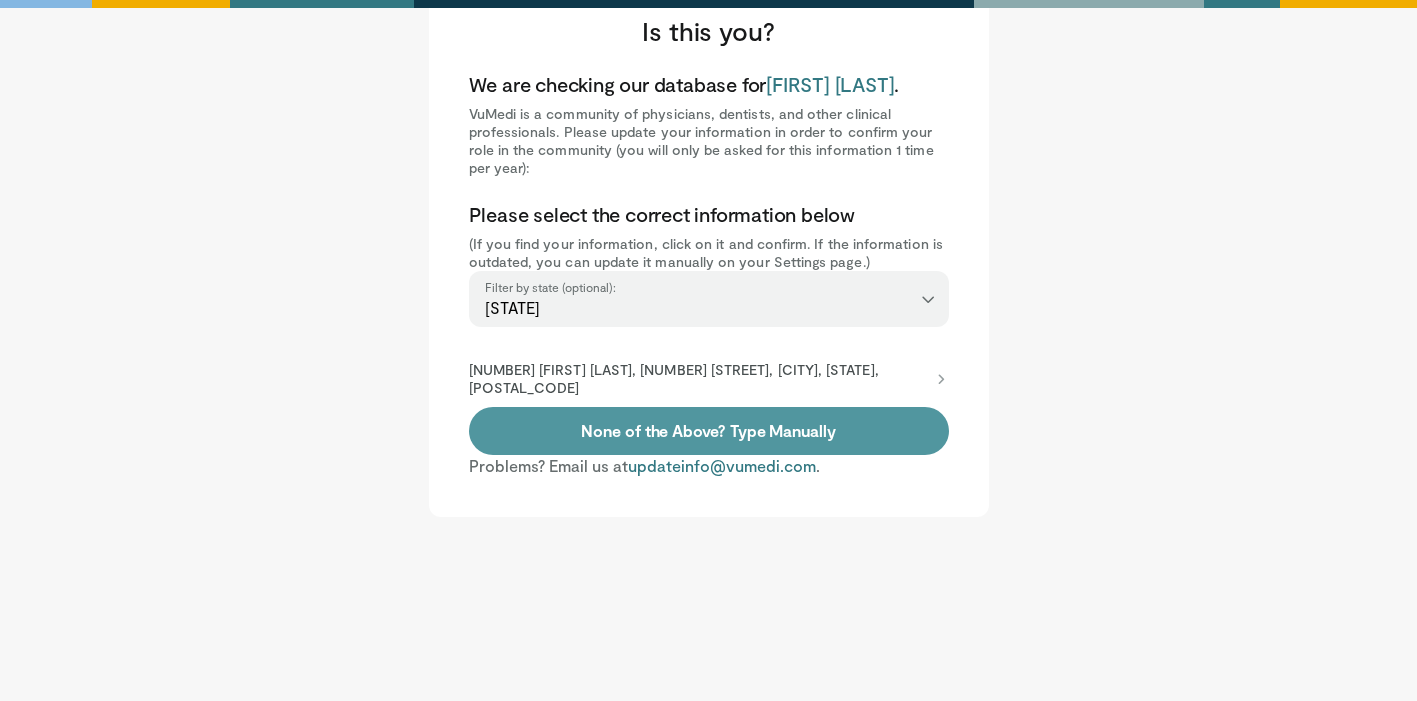 click on "None of the Above? Type Manually" at bounding box center (709, 431) 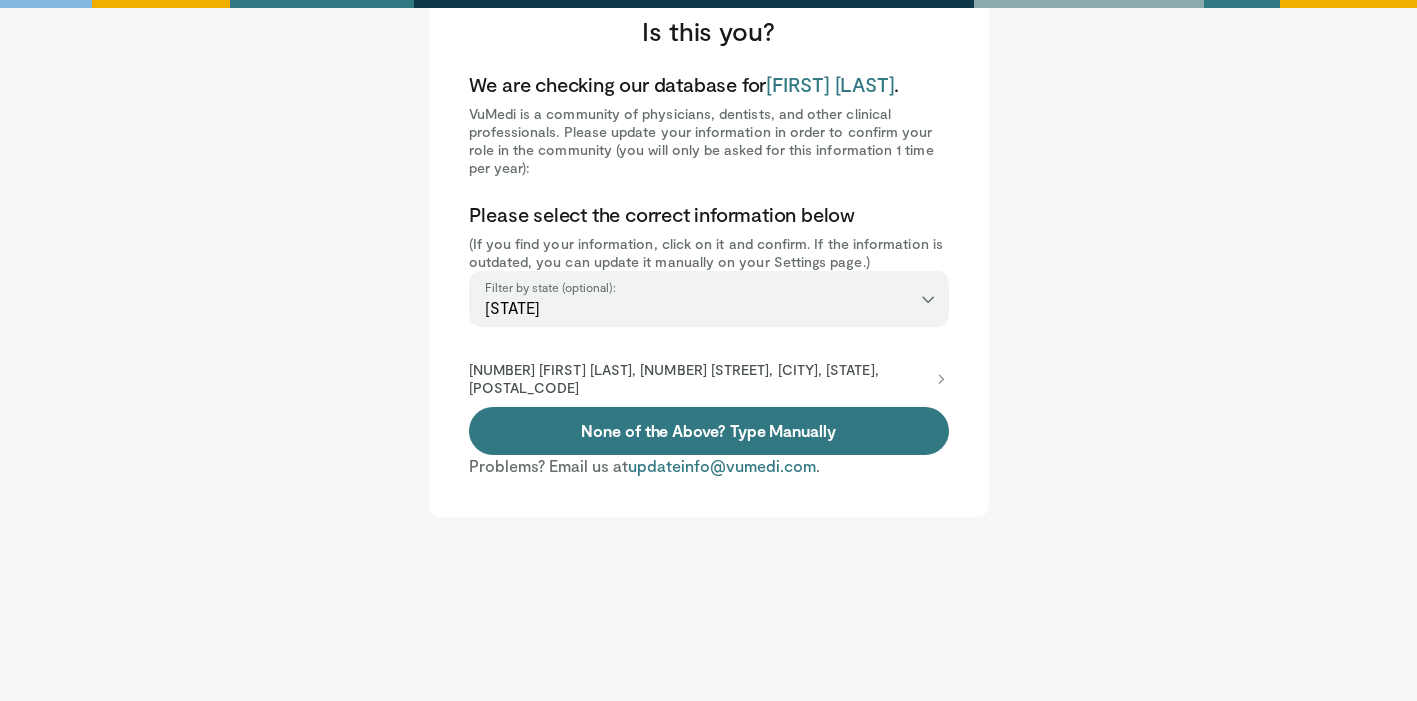 click on "1609308329 Christopher Yeisley, 77 Nealy Ave, Hampton,  VA, 23665-2040" at bounding box center (699, 379) 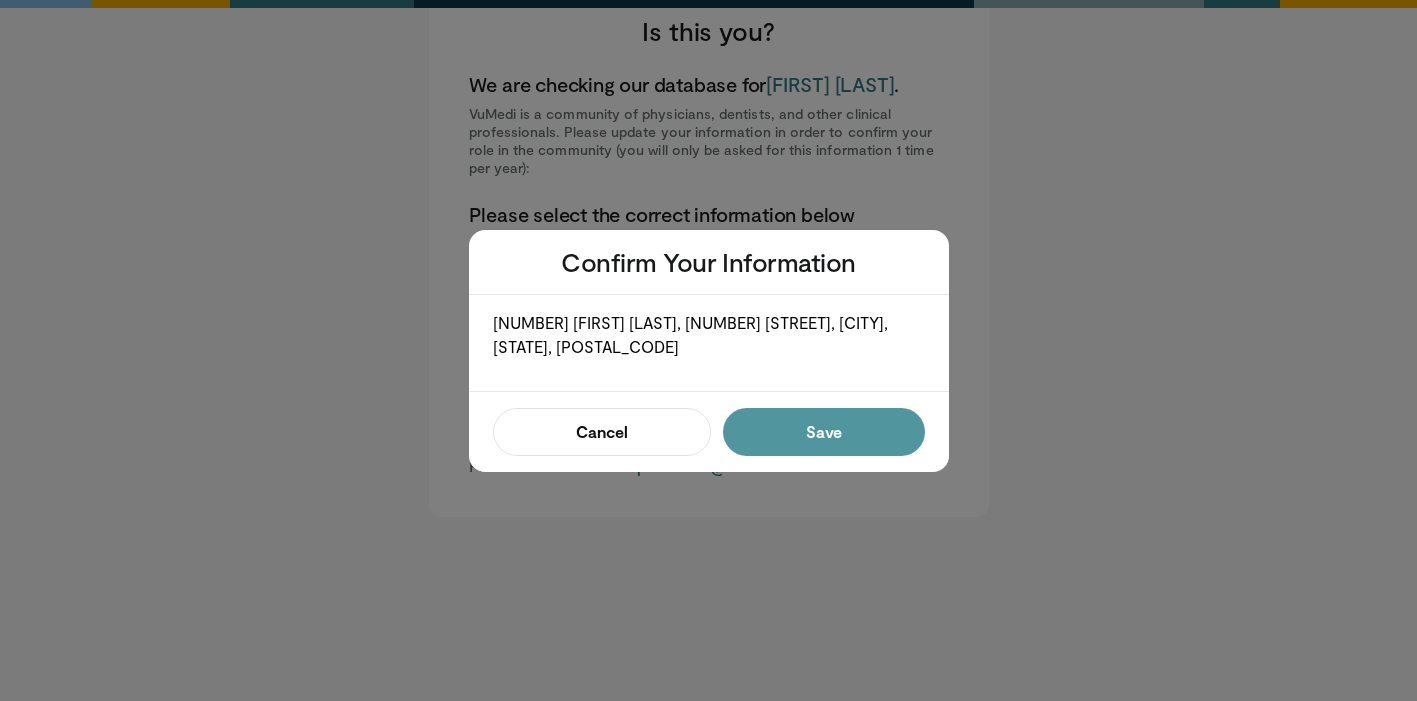 click on "Save" at bounding box center [823, 432] 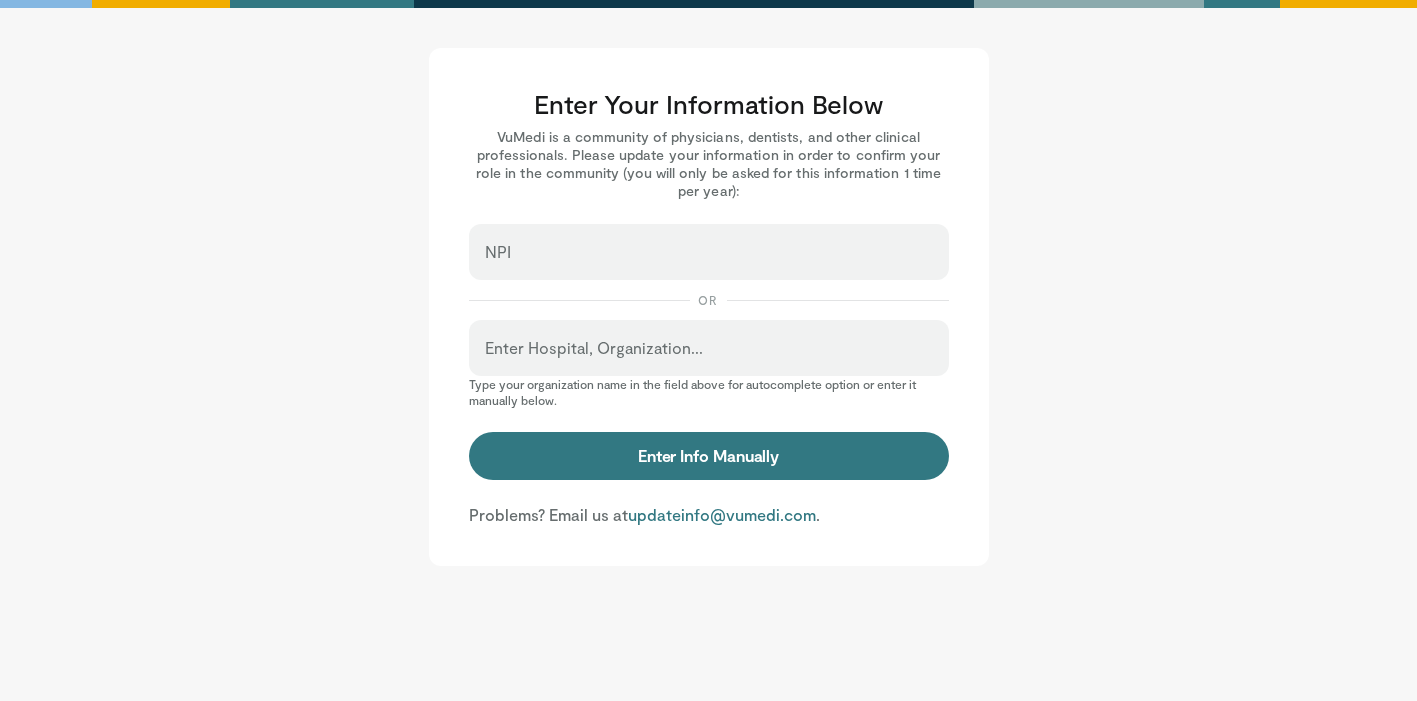 scroll, scrollTop: 0, scrollLeft: 0, axis: both 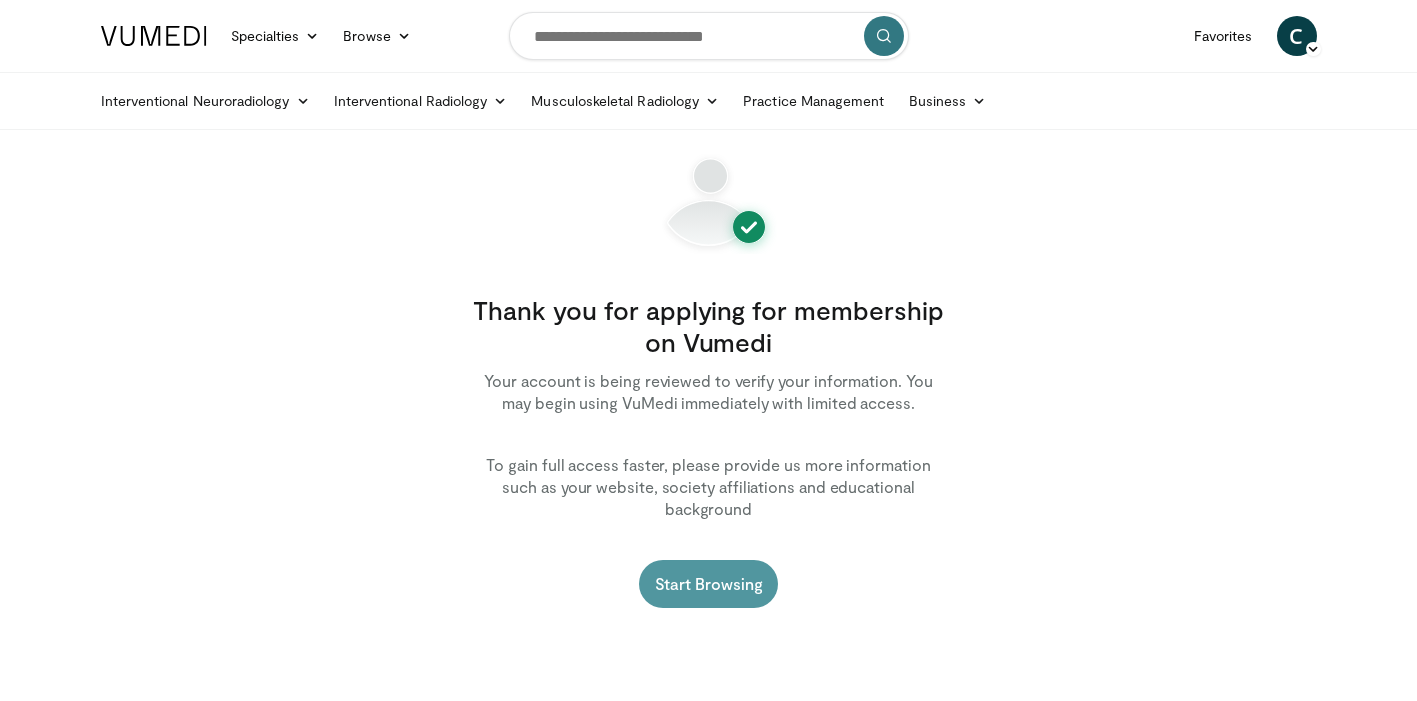 click on "Start Browsing" at bounding box center [709, 584] 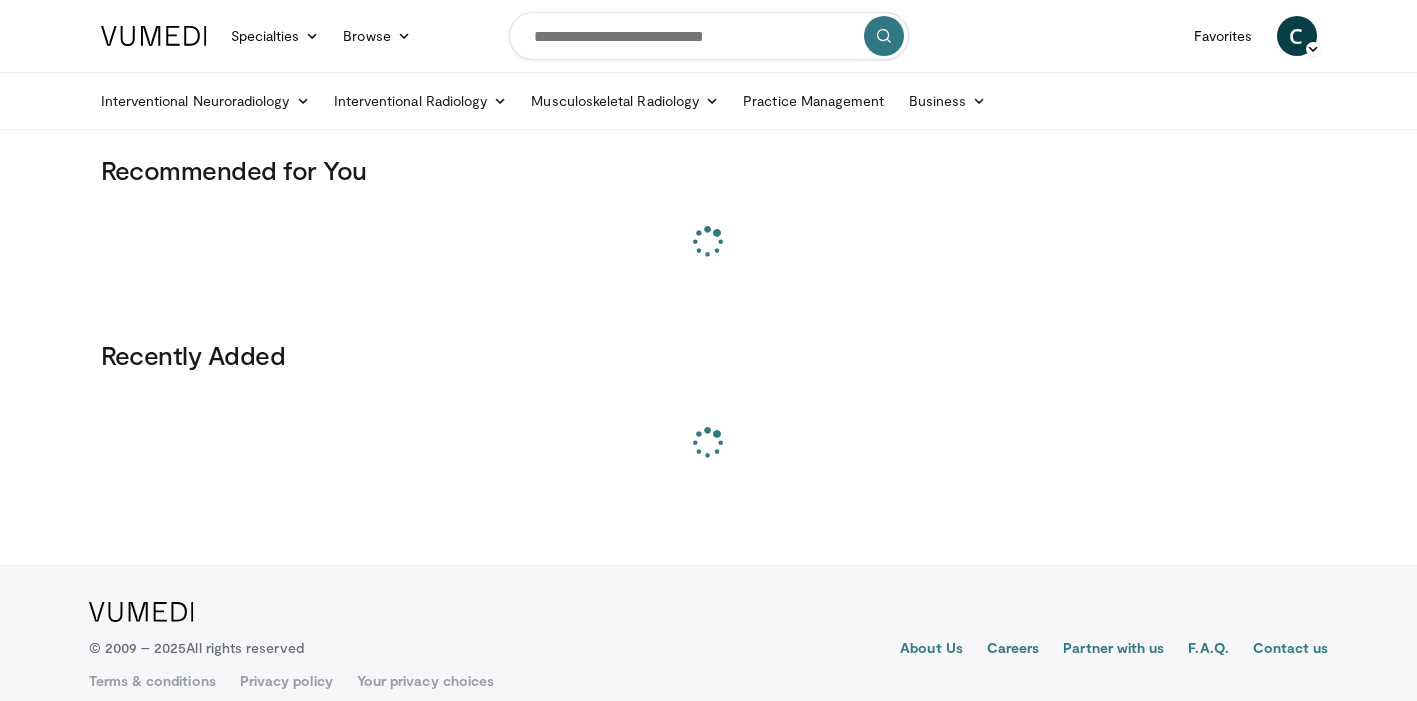 scroll, scrollTop: 0, scrollLeft: 0, axis: both 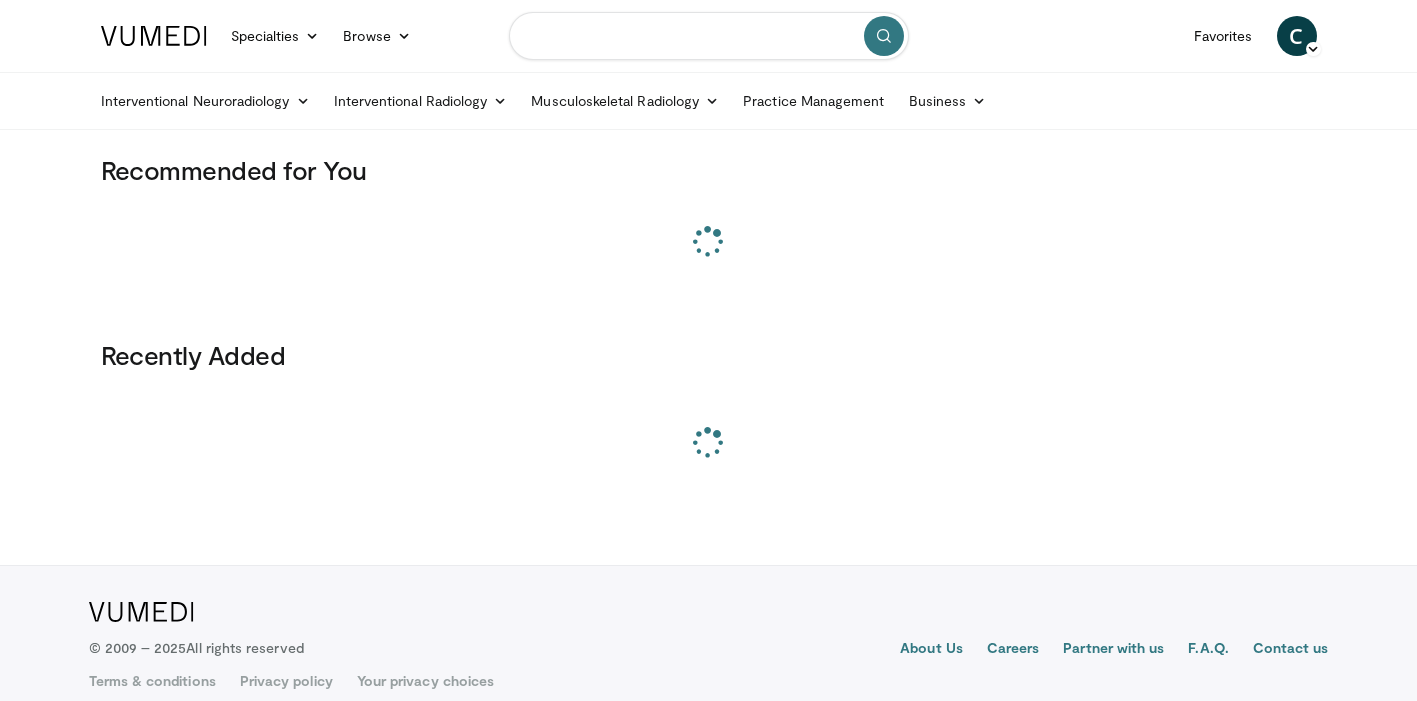 click at bounding box center [709, 36] 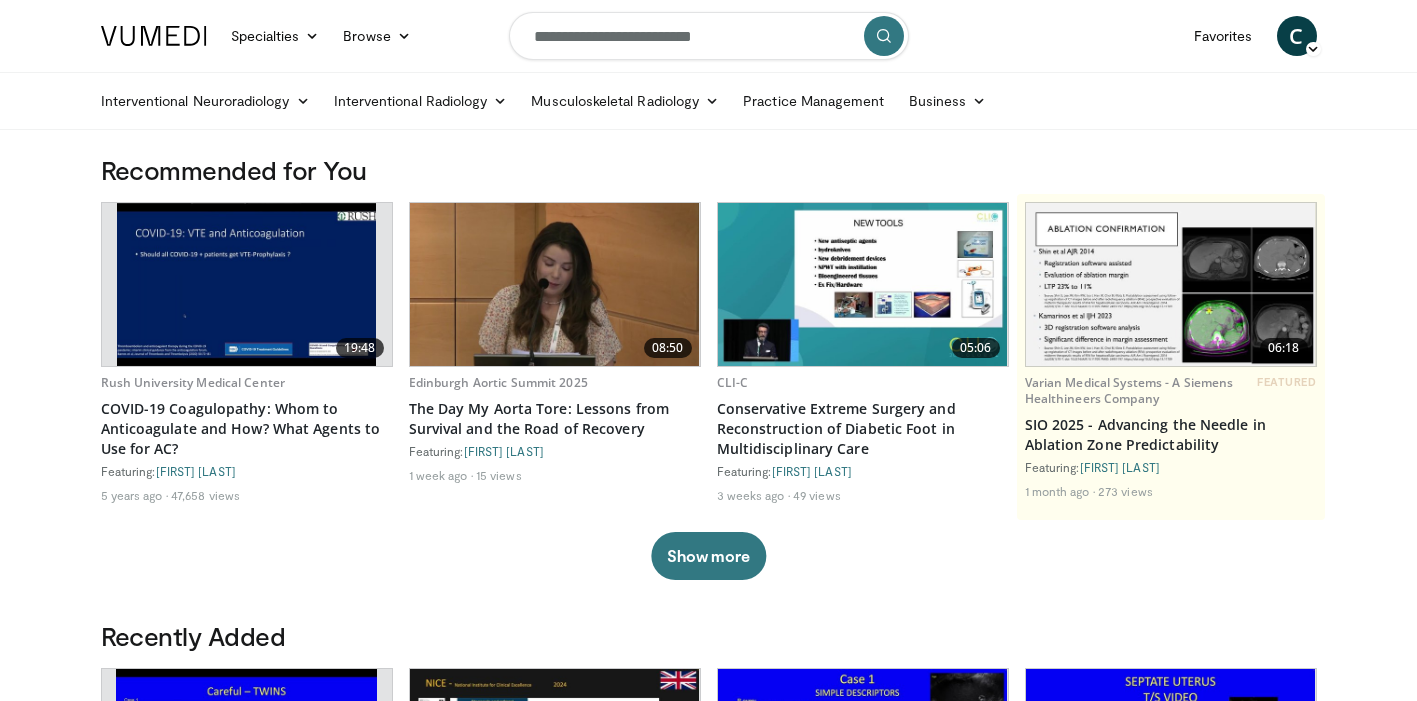 type on "**********" 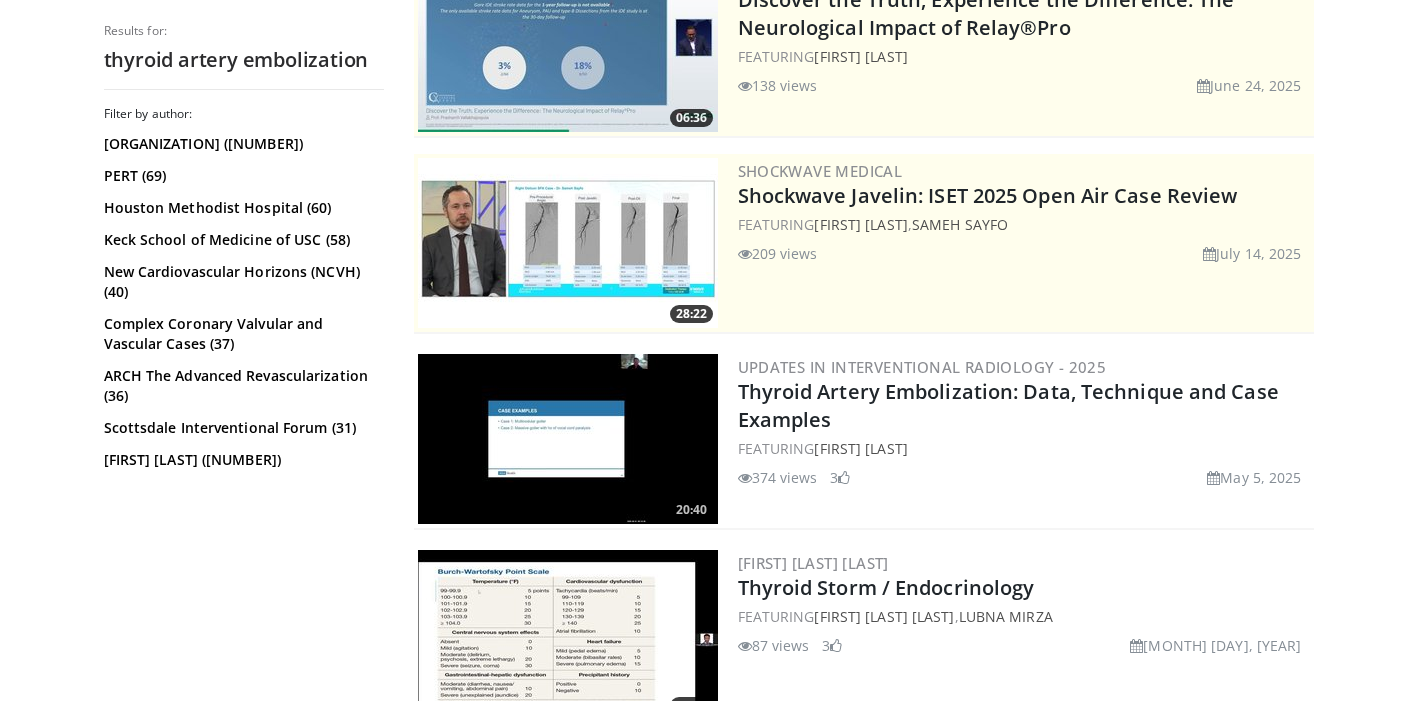 scroll, scrollTop: 277, scrollLeft: 0, axis: vertical 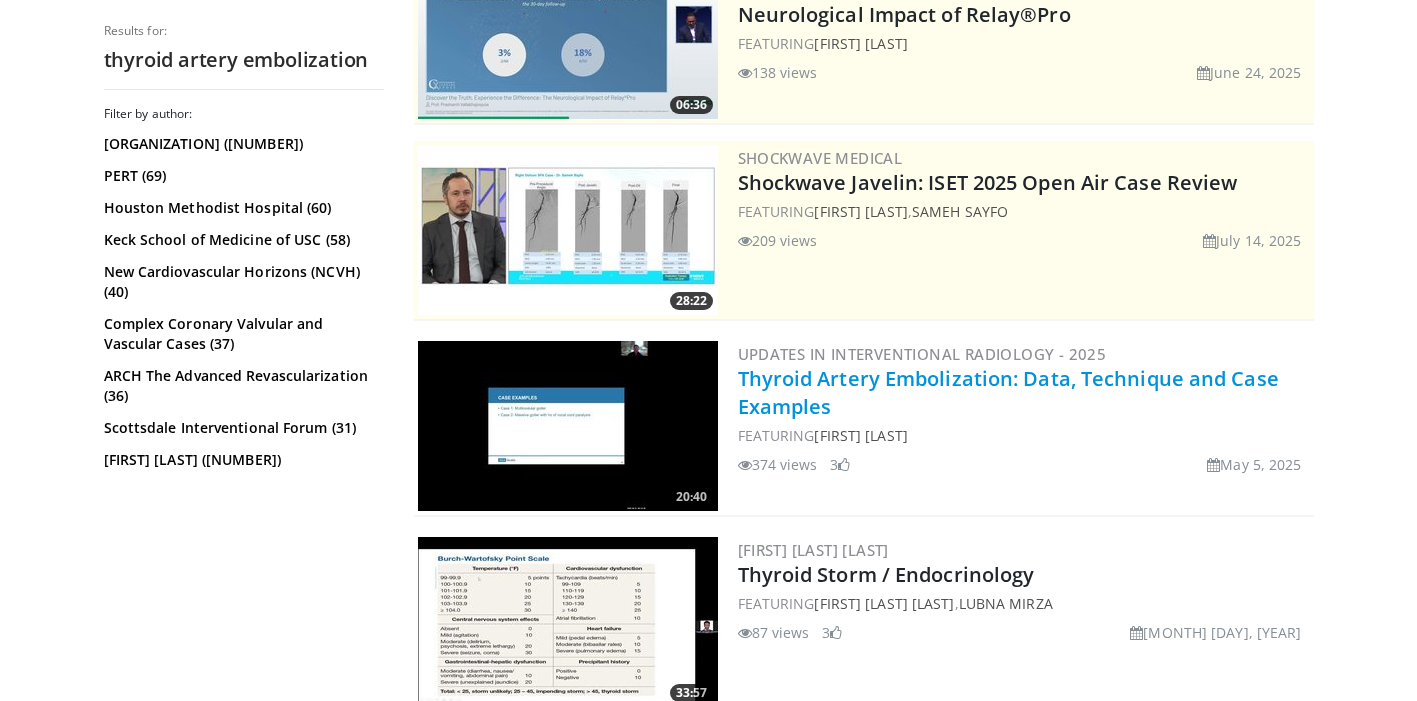 click on "Thyroid Artery Embolization: Data, Technique and Case Examples" at bounding box center [1008, 392] 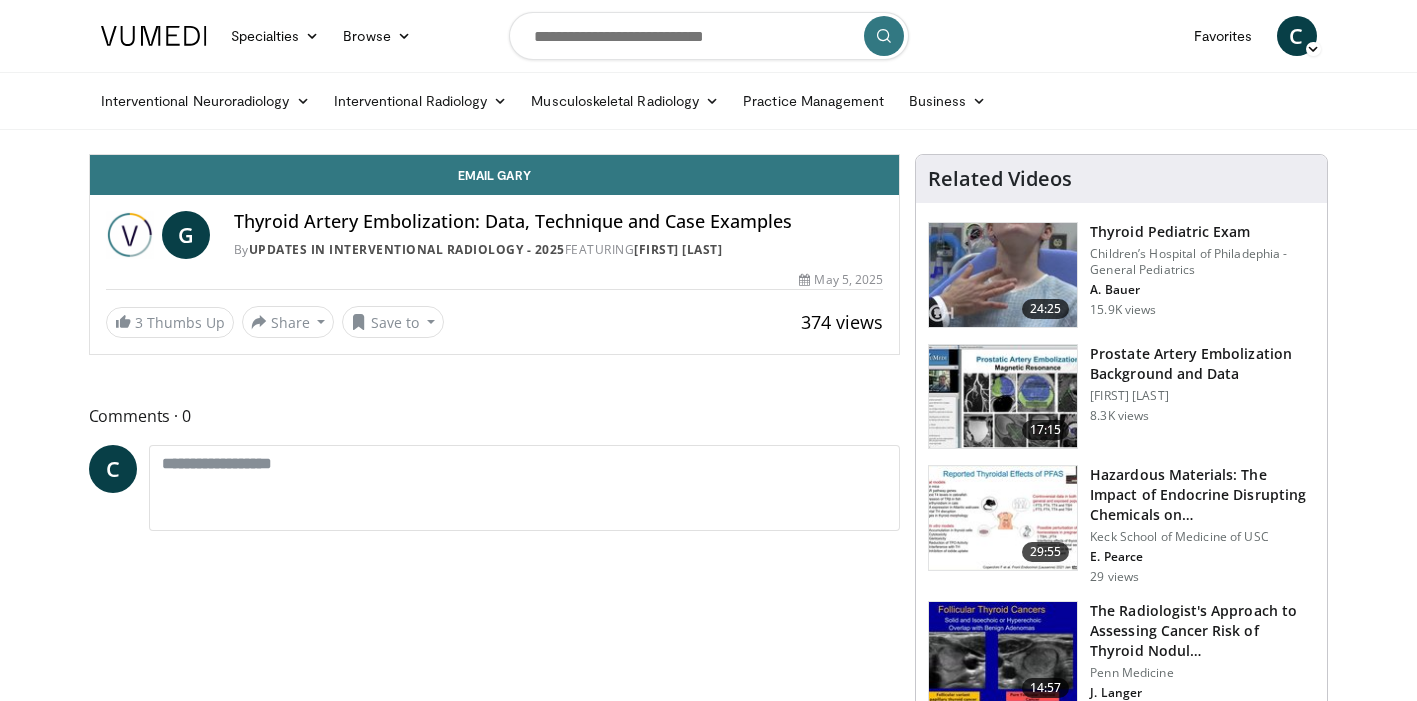 scroll, scrollTop: 0, scrollLeft: 0, axis: both 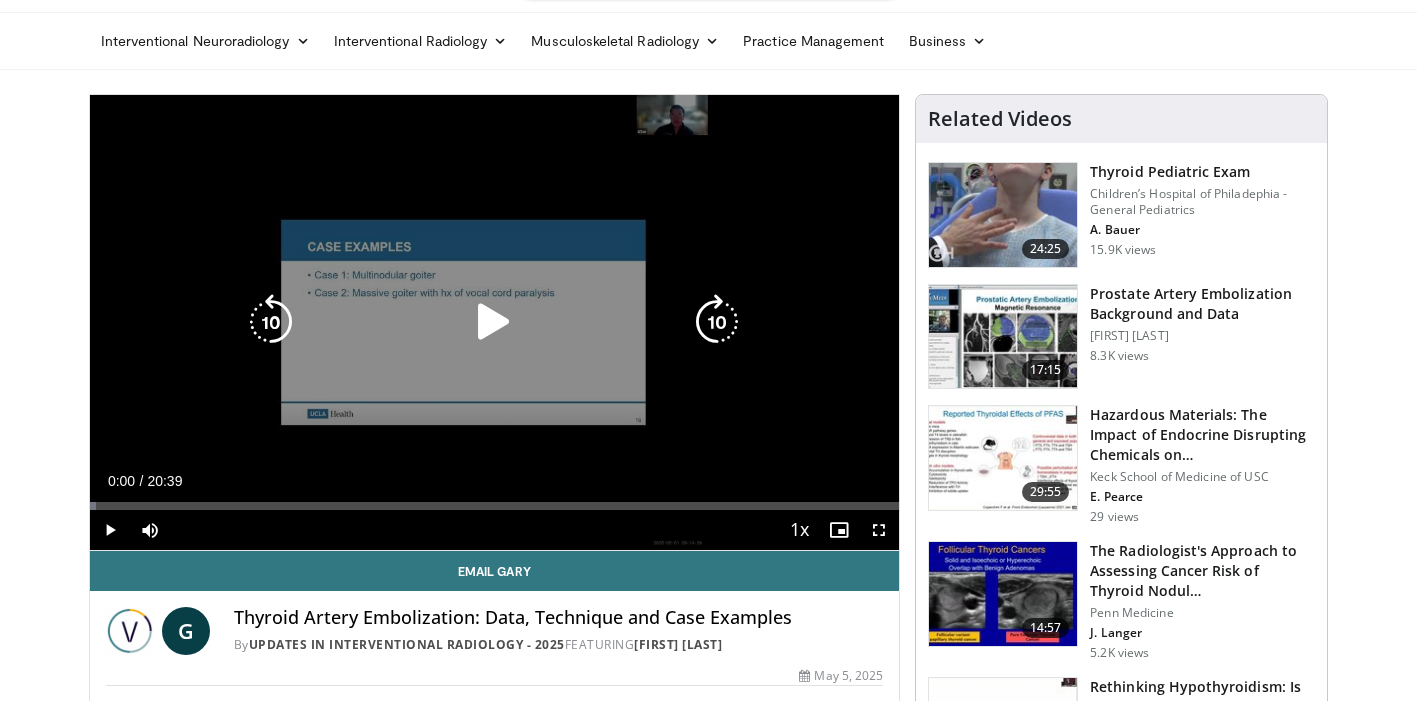 click at bounding box center (494, 322) 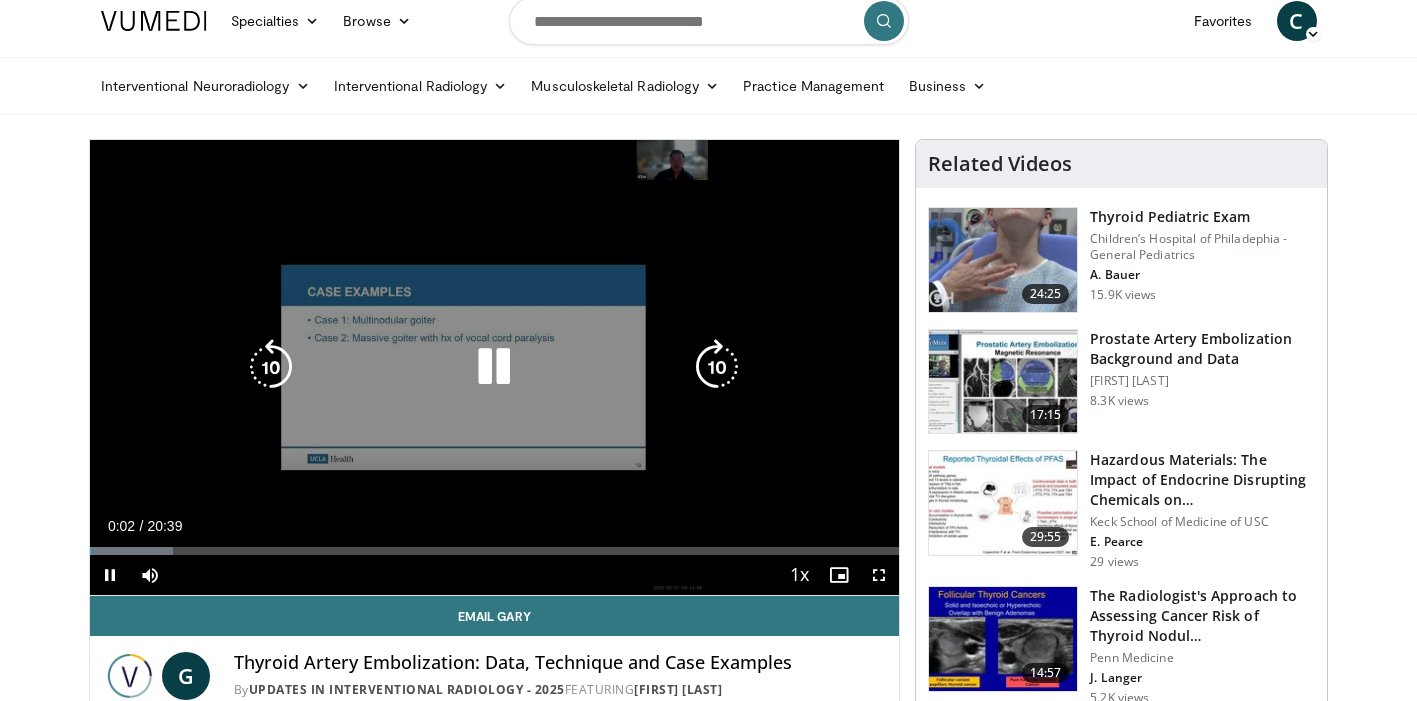 scroll, scrollTop: 14, scrollLeft: 0, axis: vertical 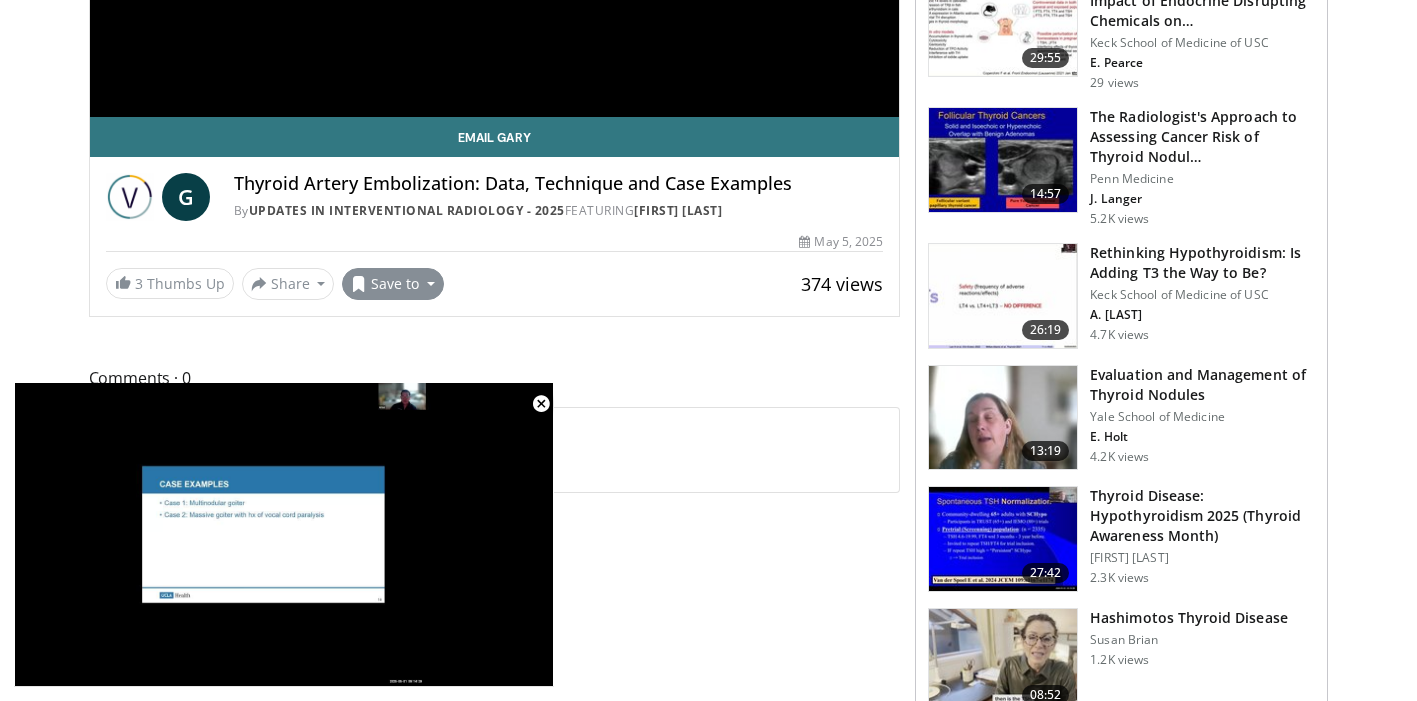 click on "Save to" at bounding box center (393, 284) 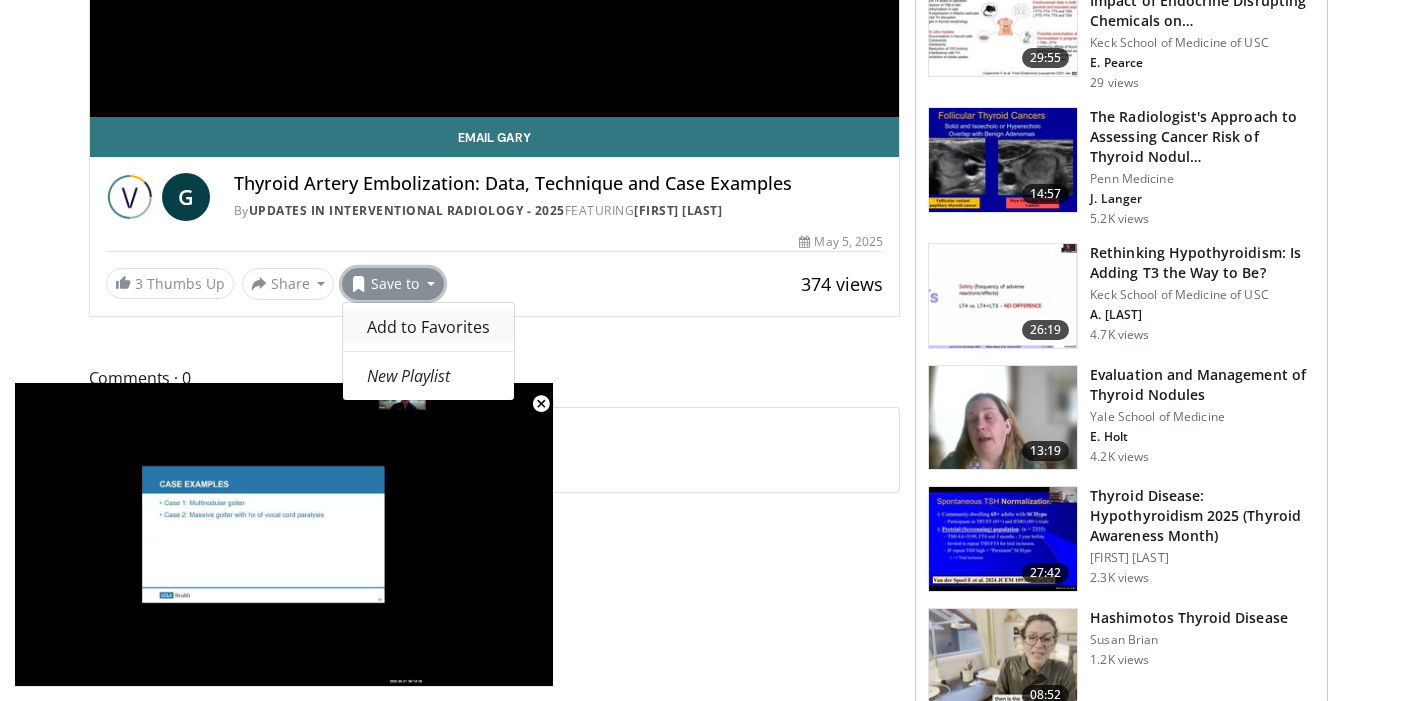 click on "Add to Favorites" at bounding box center [428, 327] 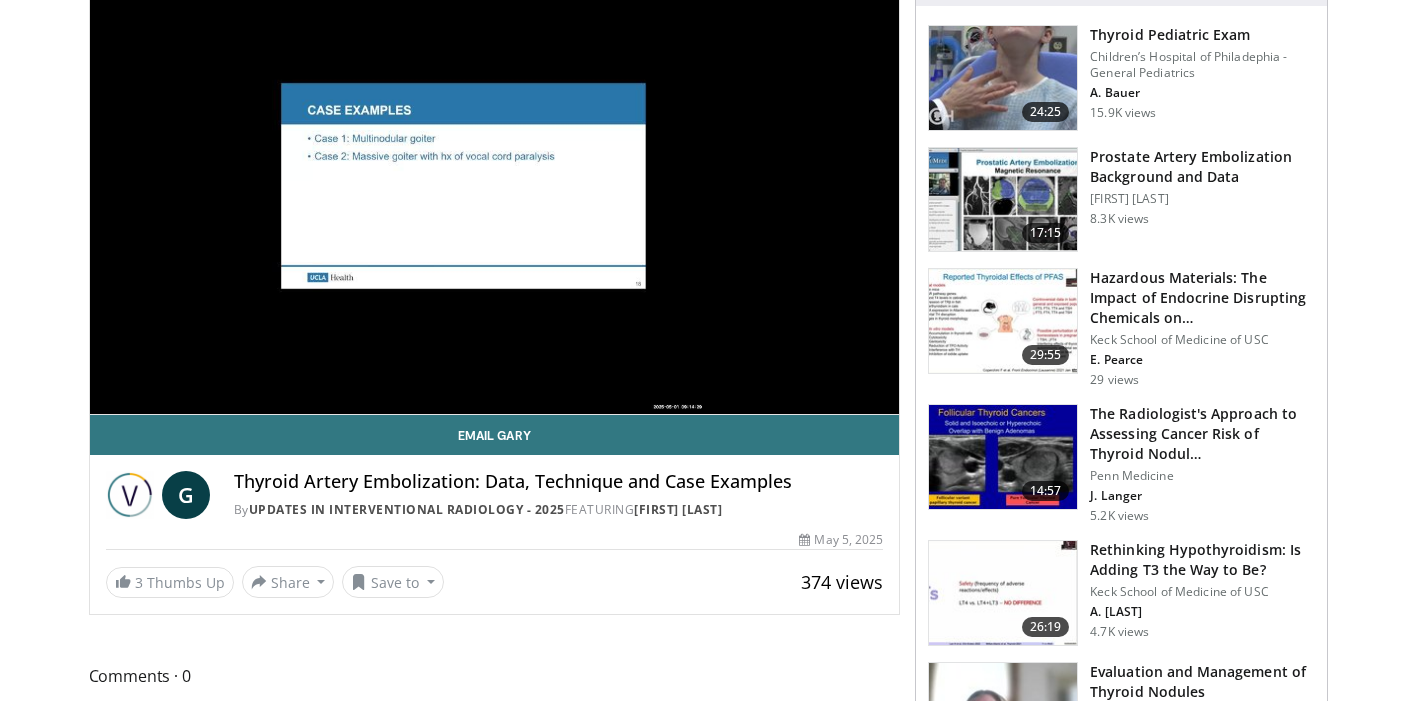 scroll, scrollTop: 205, scrollLeft: 0, axis: vertical 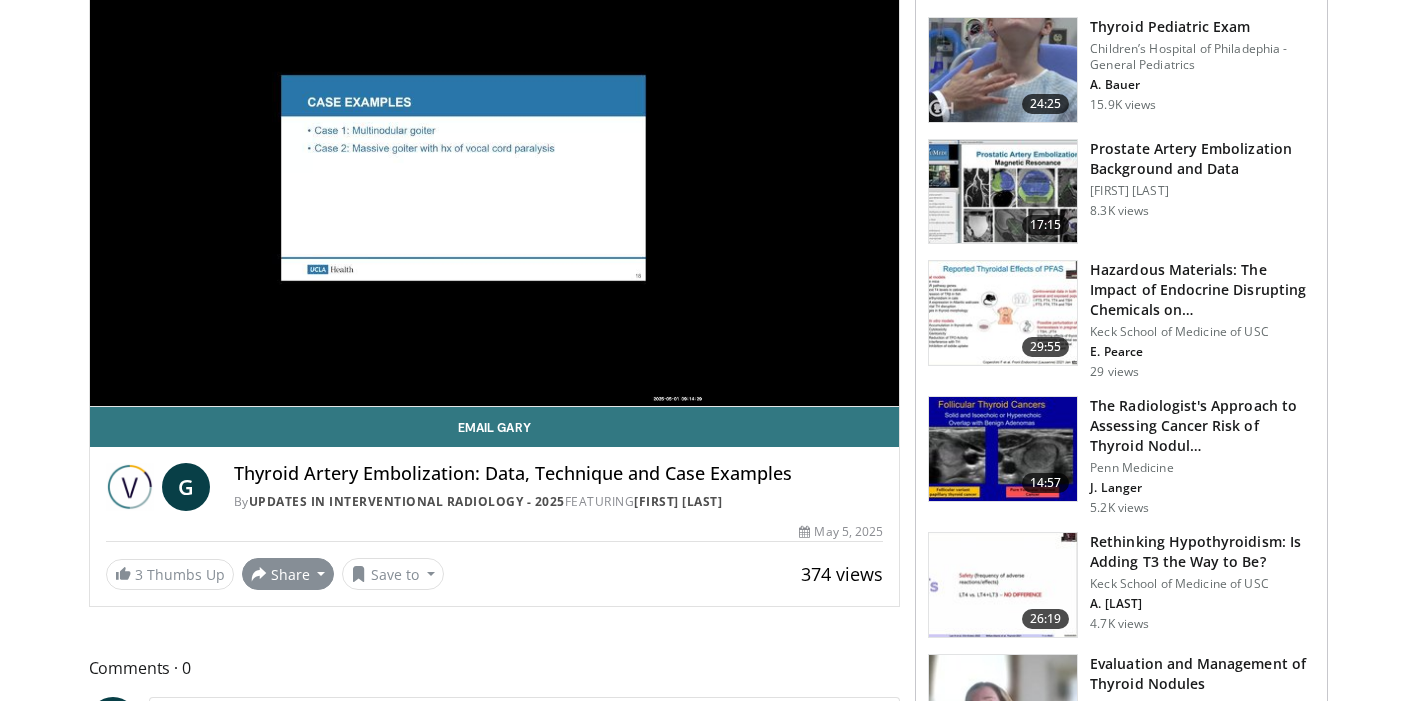 click on "Share" at bounding box center [288, 574] 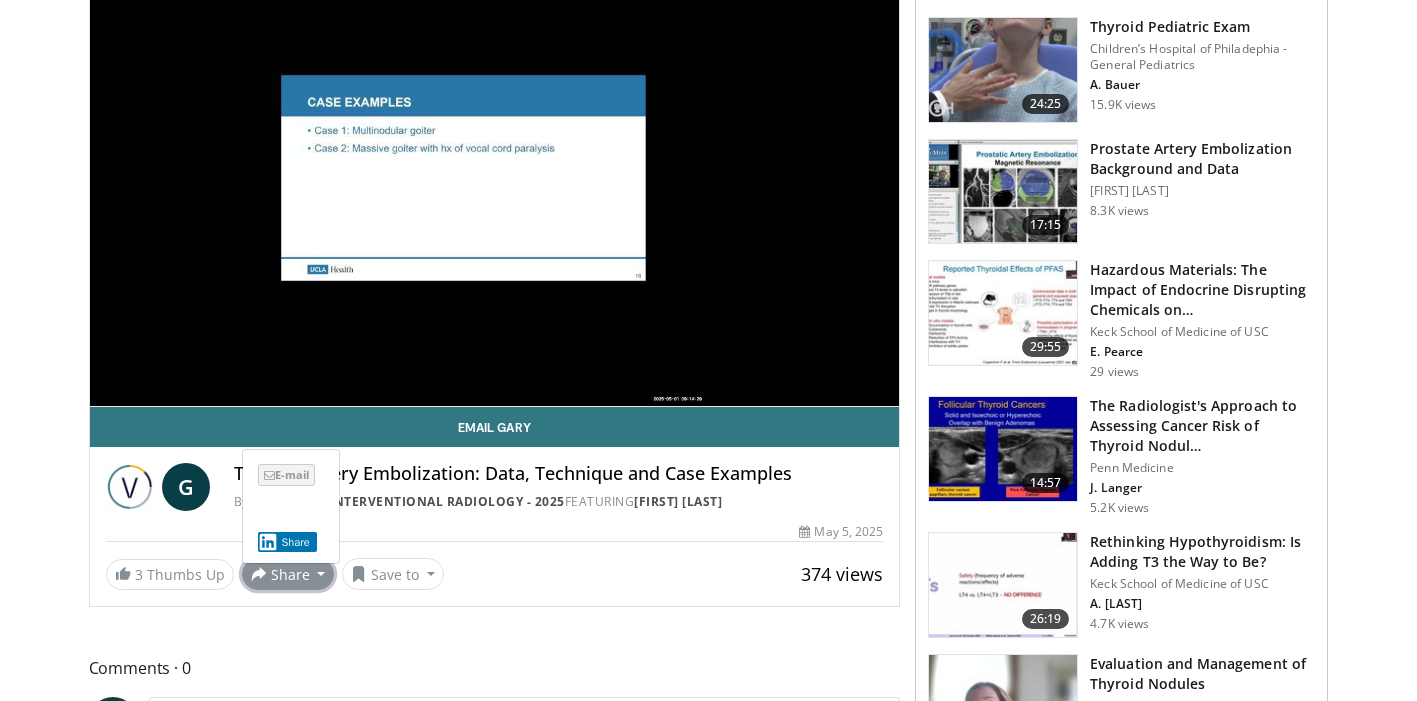 click on "E-mail" at bounding box center (286, 475) 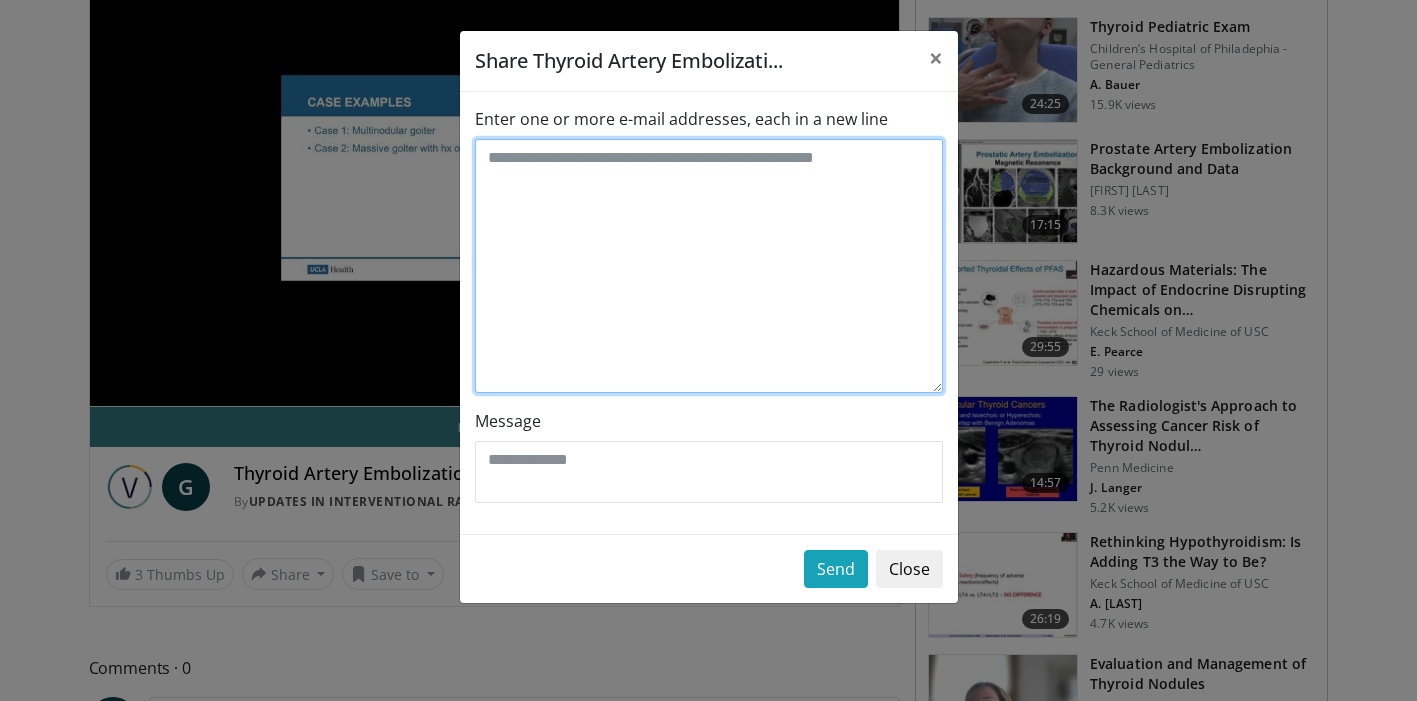 click on "Enter one or more e-mail addresses, each in a new line" at bounding box center [709, 266] 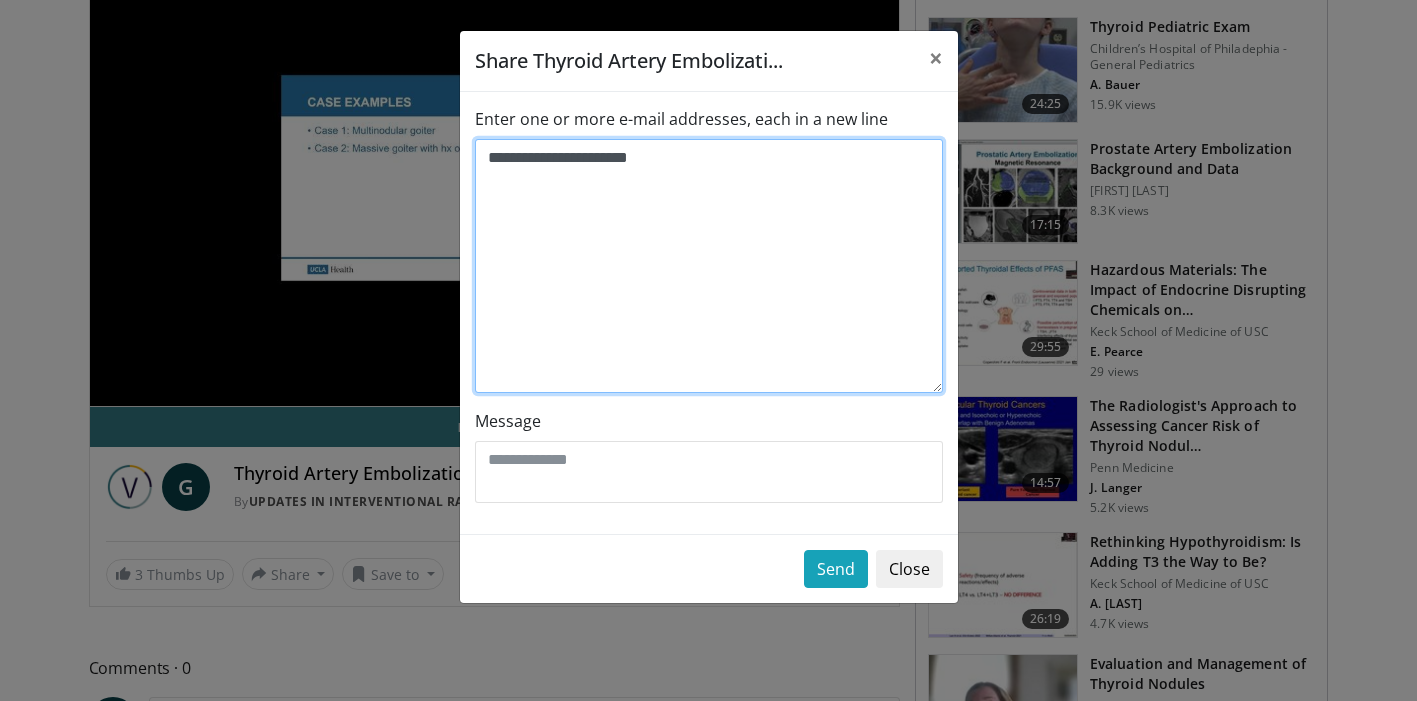 type on "**********" 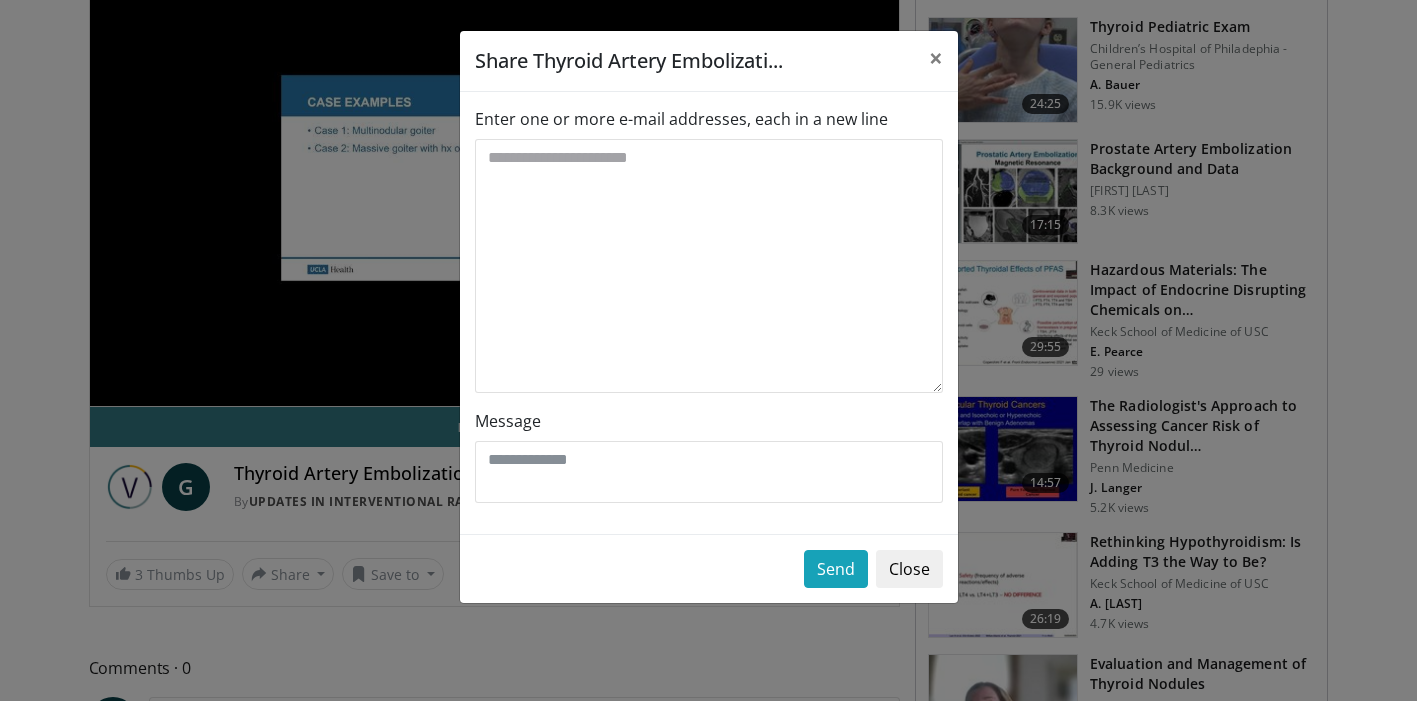 click on "Send
Close" at bounding box center [709, 568] 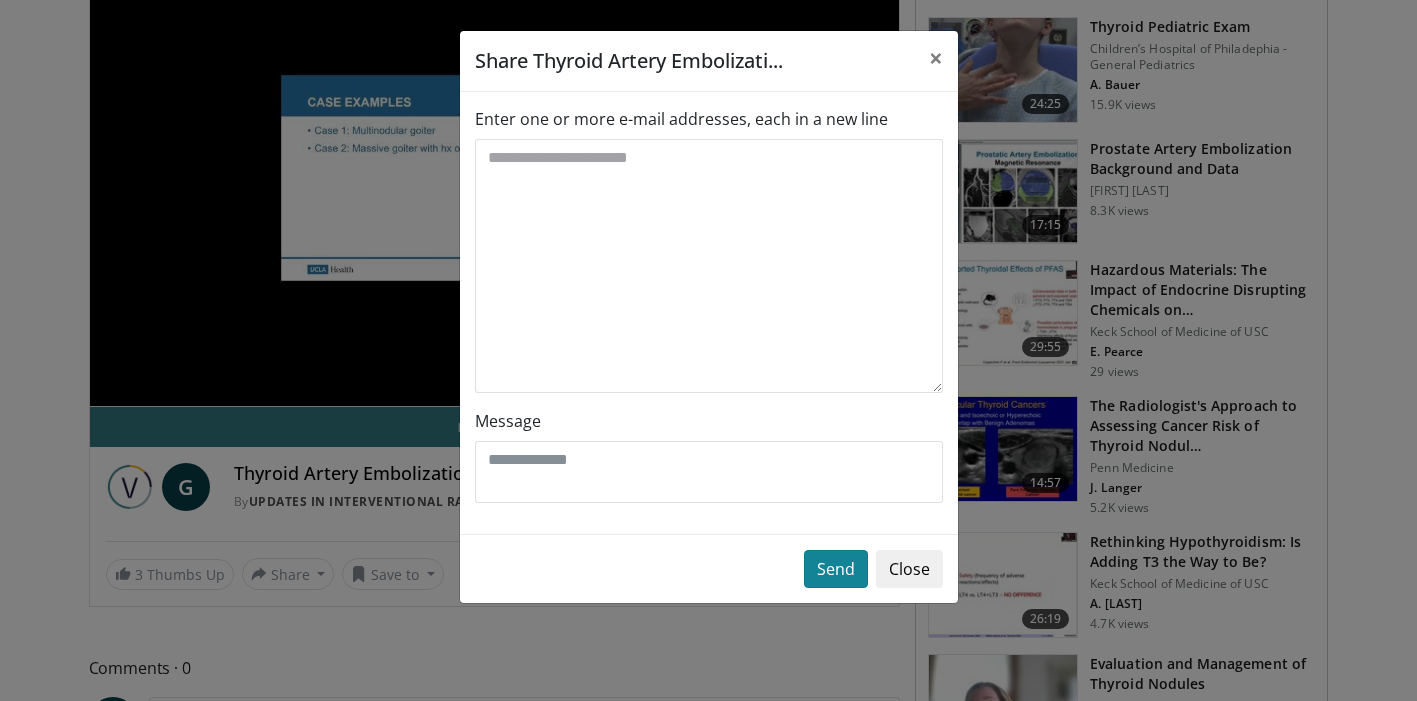 click on "Send" at bounding box center (836, 569) 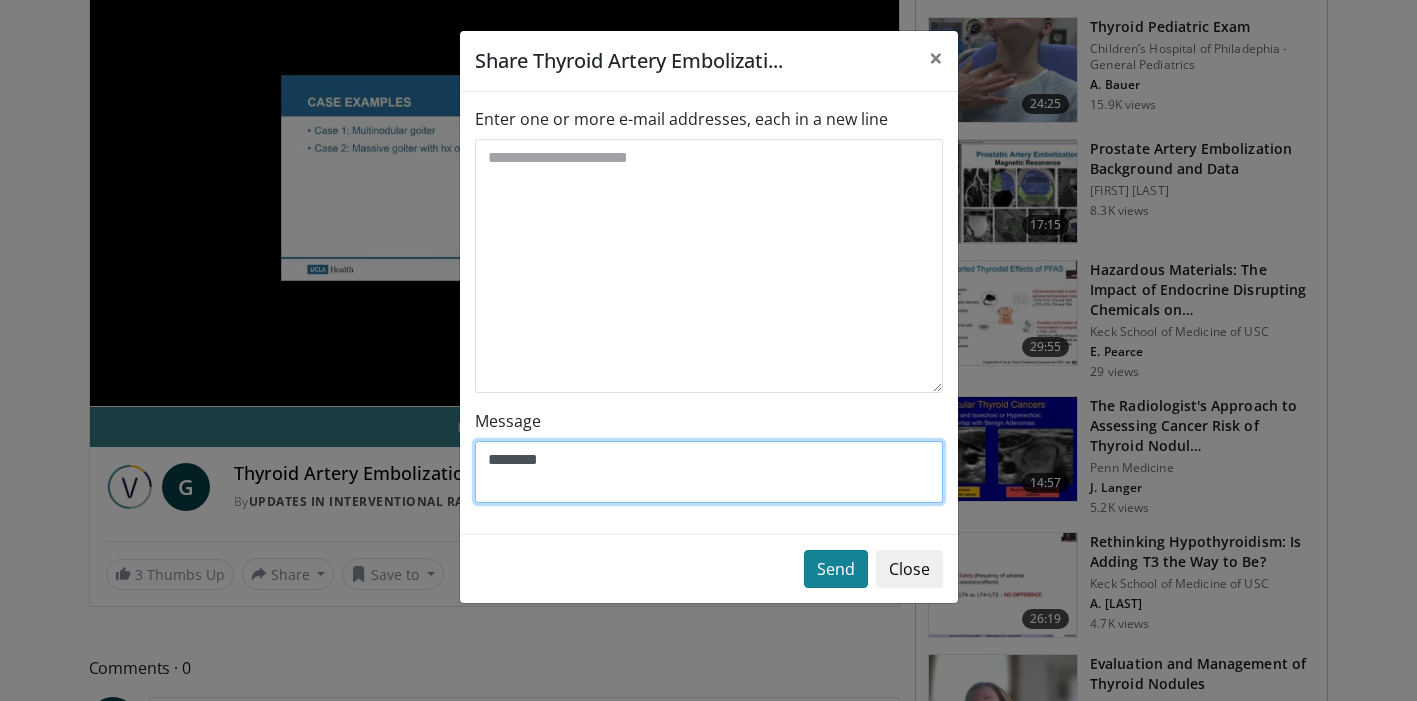 type on "********" 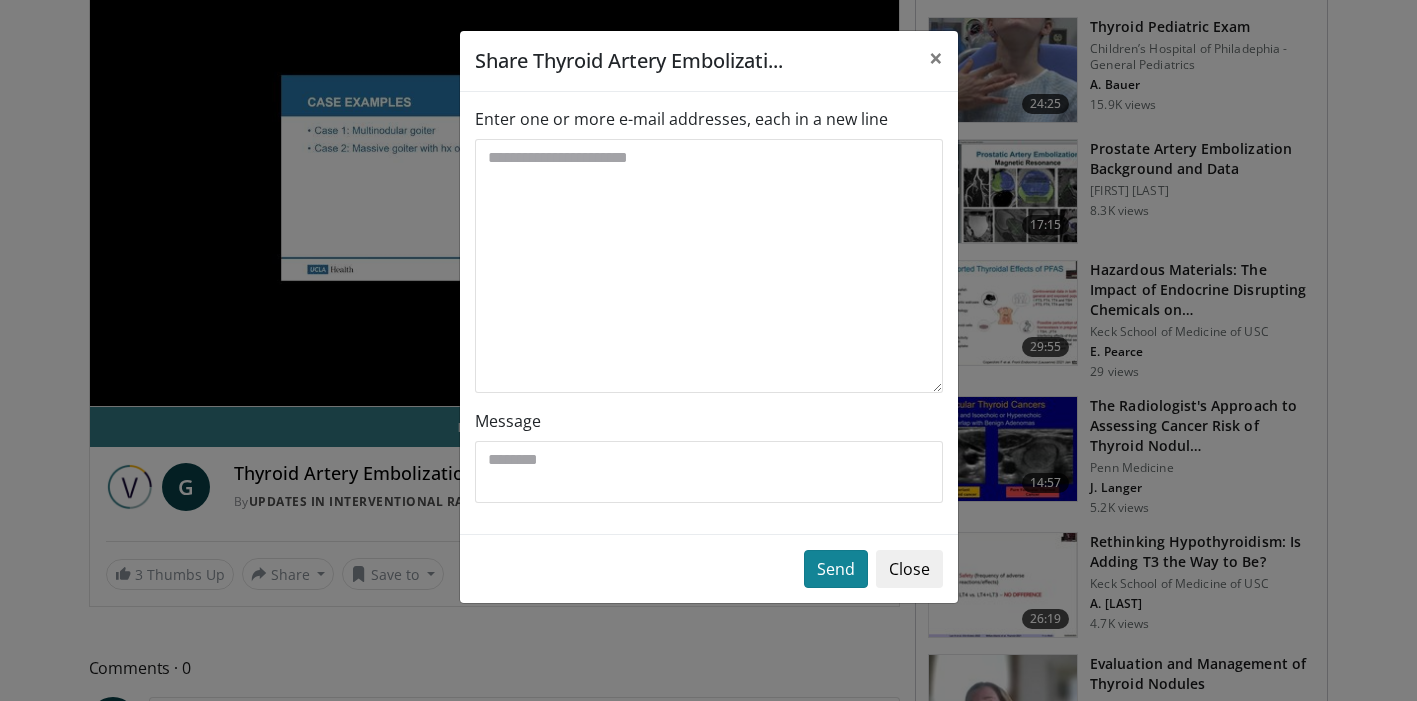 click on "Send" at bounding box center (836, 569) 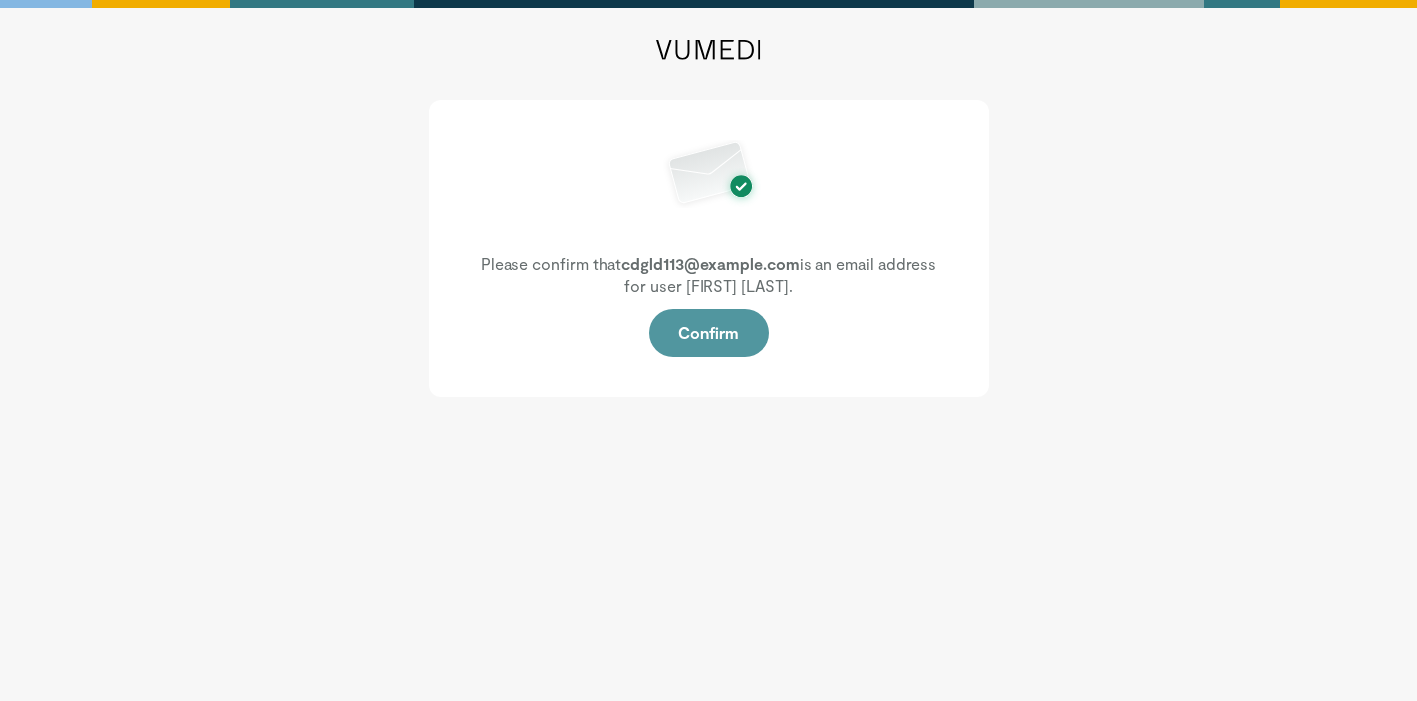 scroll, scrollTop: 0, scrollLeft: 0, axis: both 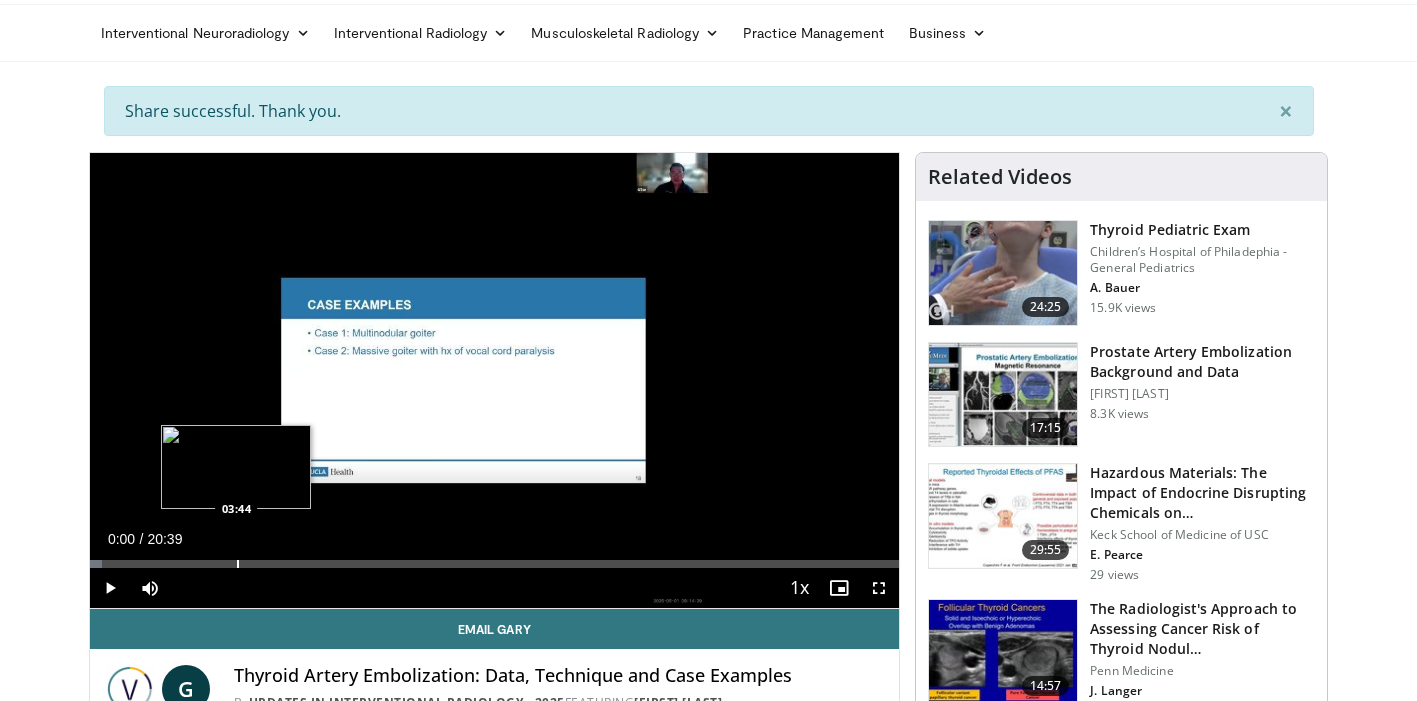 click at bounding box center [238, 564] 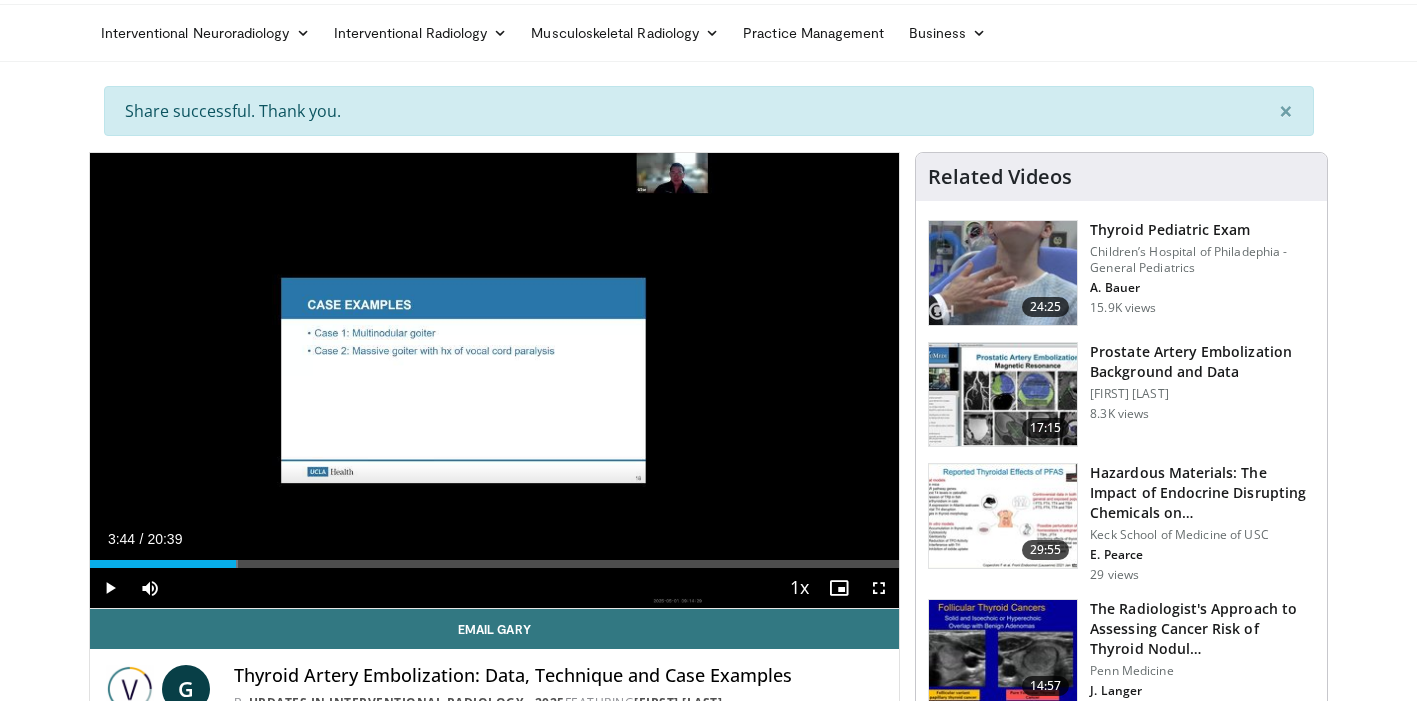 click at bounding box center [110, 588] 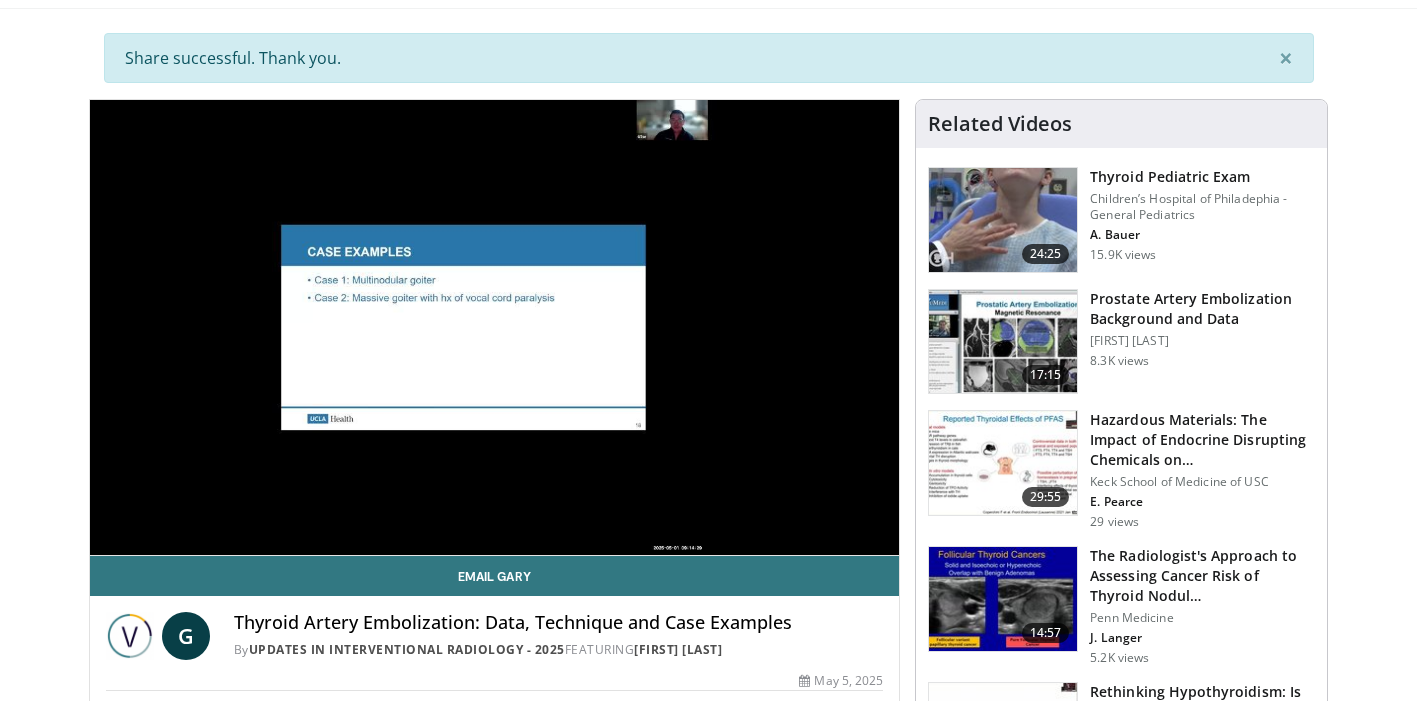 scroll, scrollTop: 127, scrollLeft: 0, axis: vertical 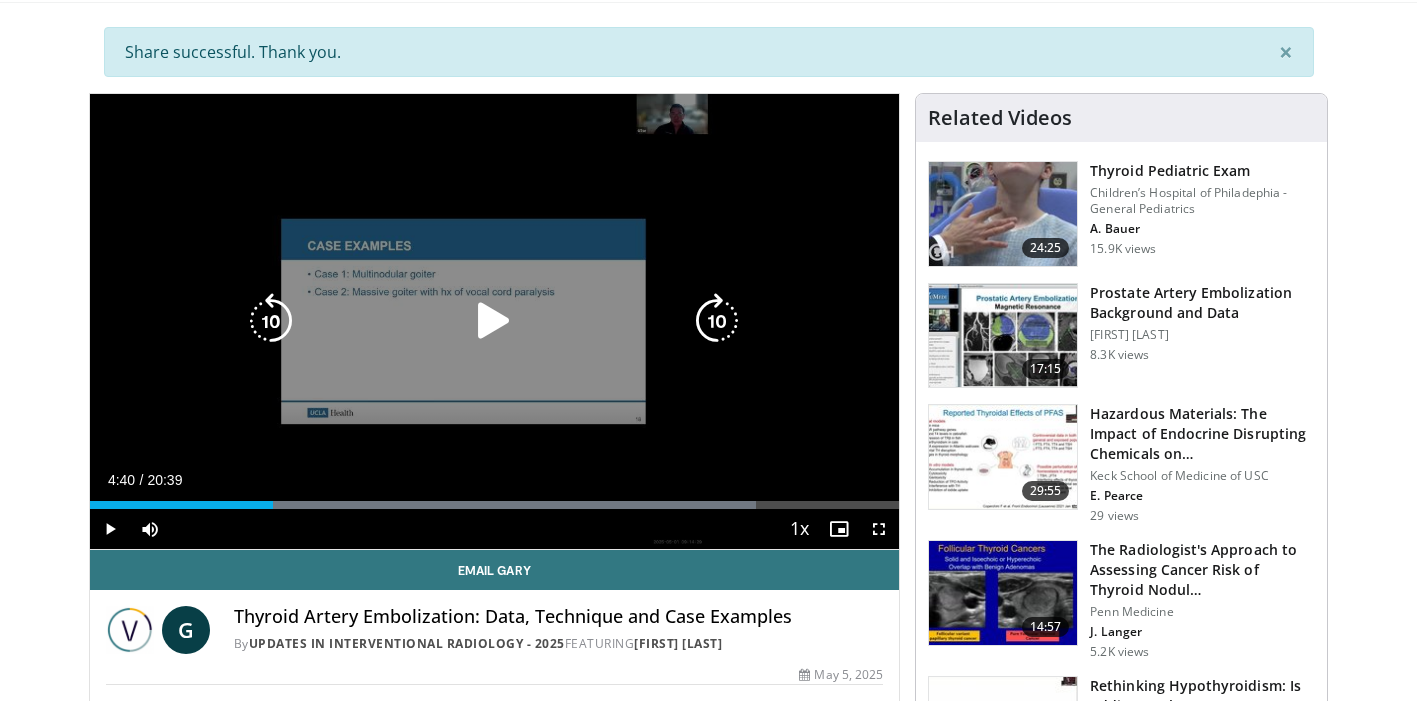 click at bounding box center (494, 321) 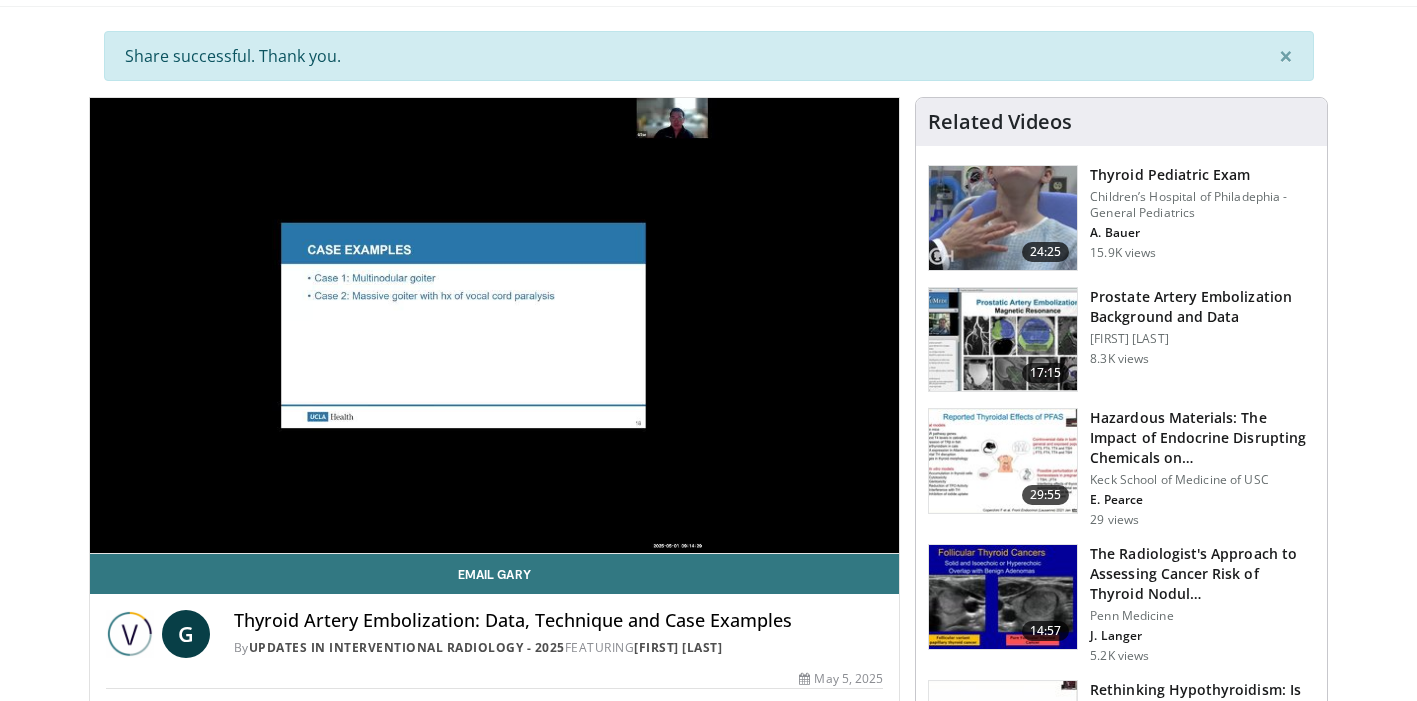 scroll, scrollTop: 117, scrollLeft: 0, axis: vertical 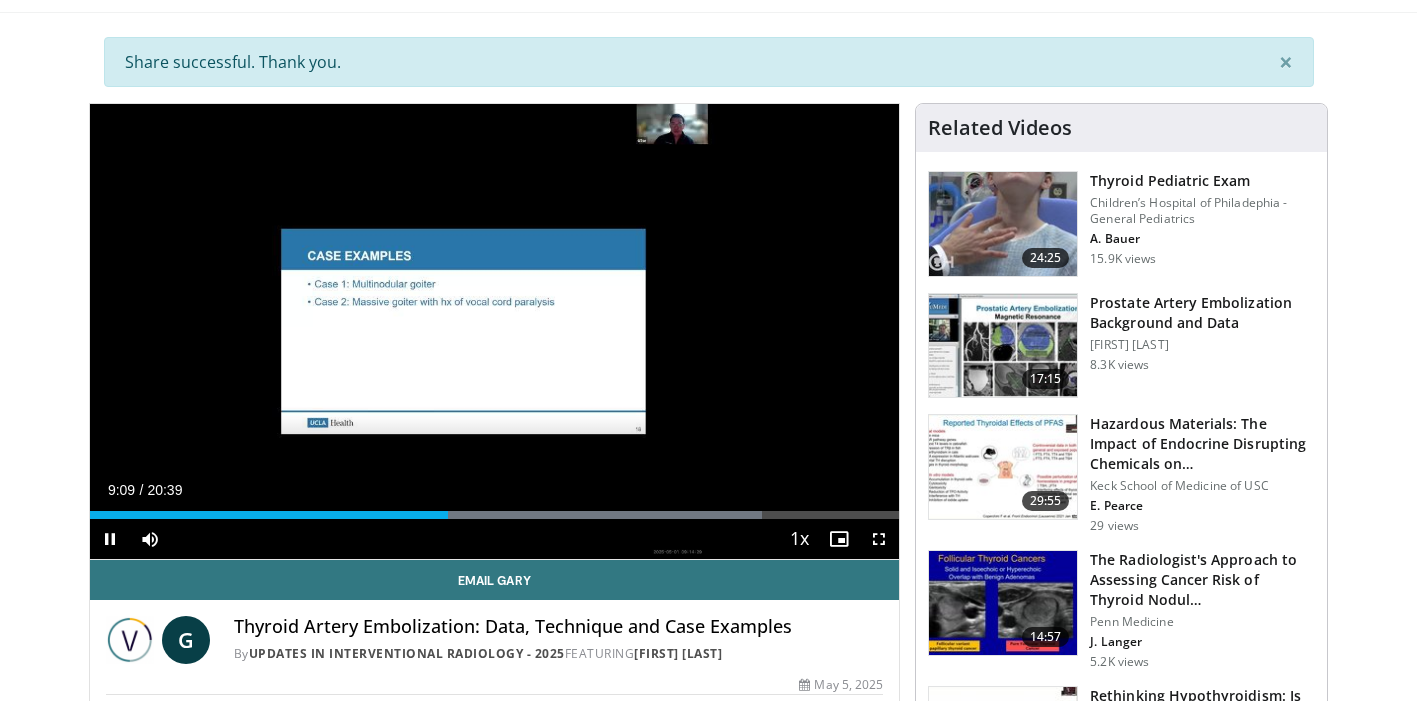 click at bounding box center (879, 539) 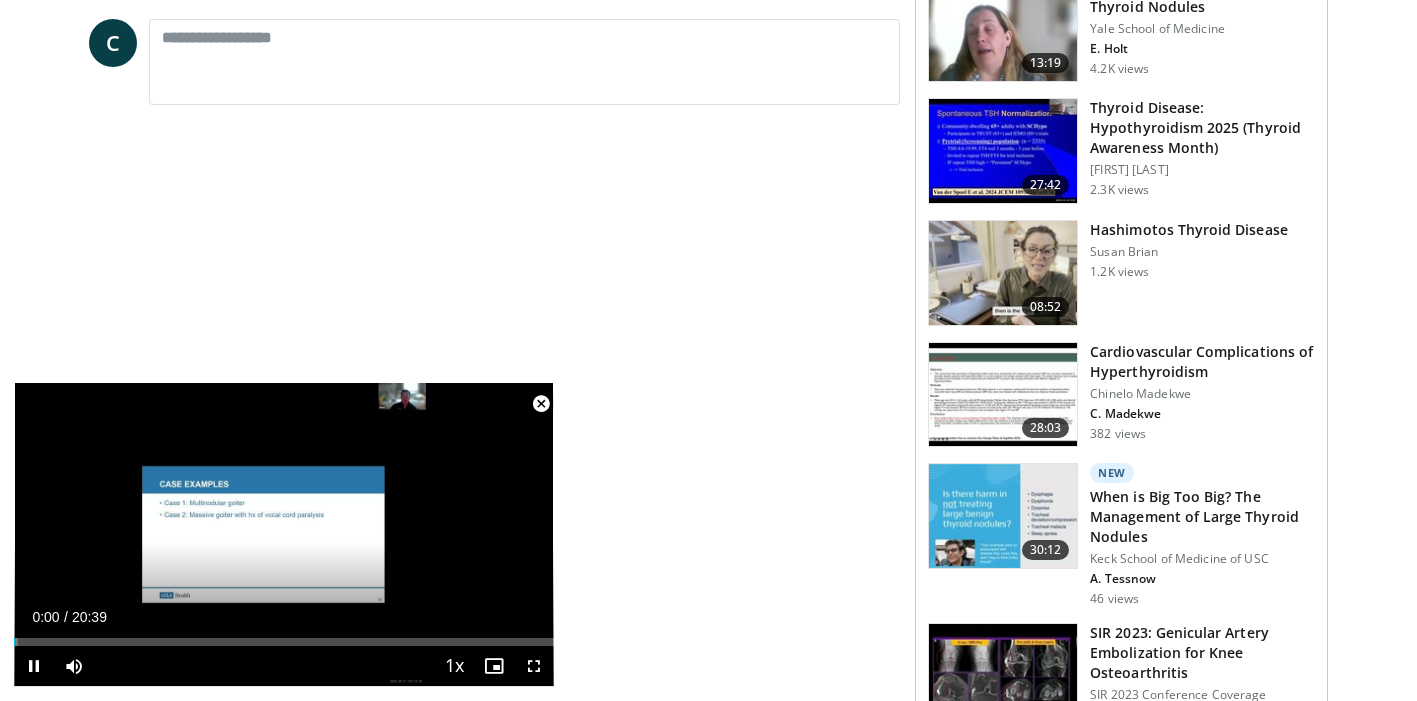 scroll, scrollTop: 951, scrollLeft: 0, axis: vertical 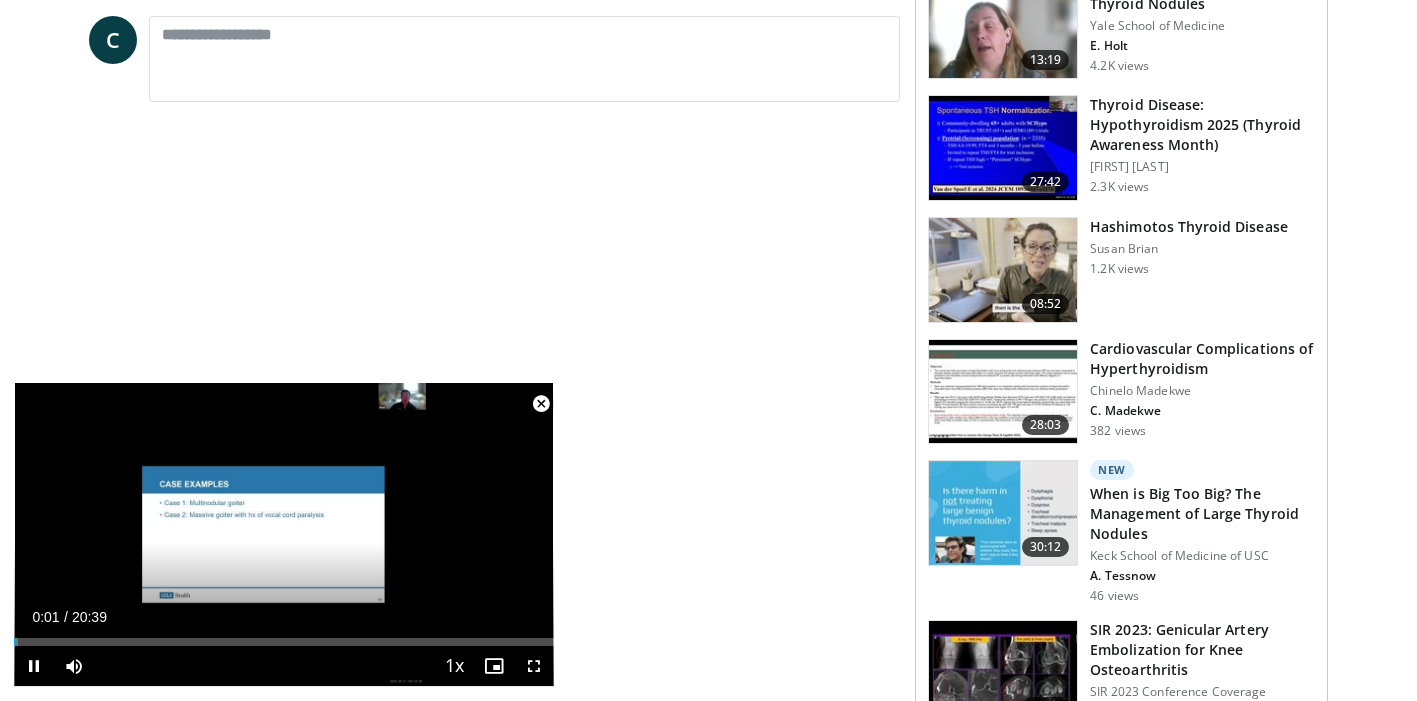 click at bounding box center [541, 404] 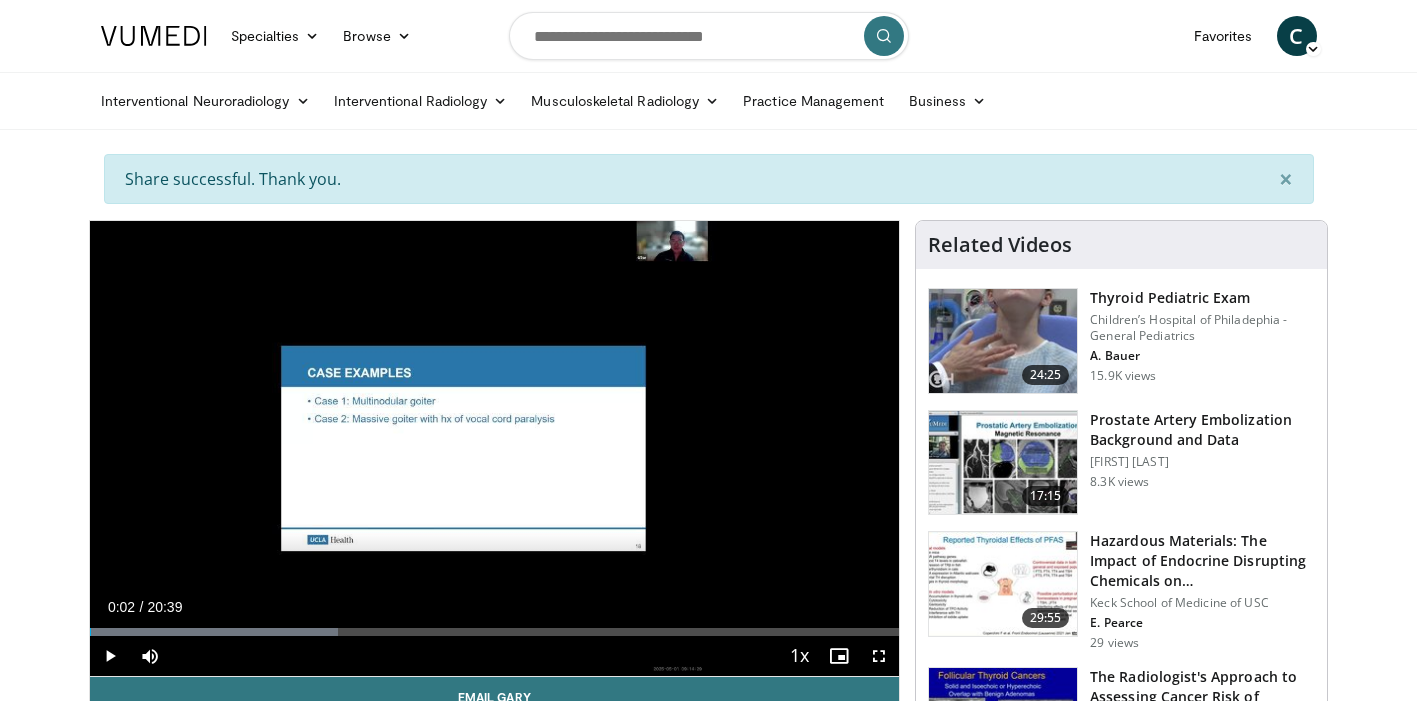 scroll, scrollTop: 0, scrollLeft: 0, axis: both 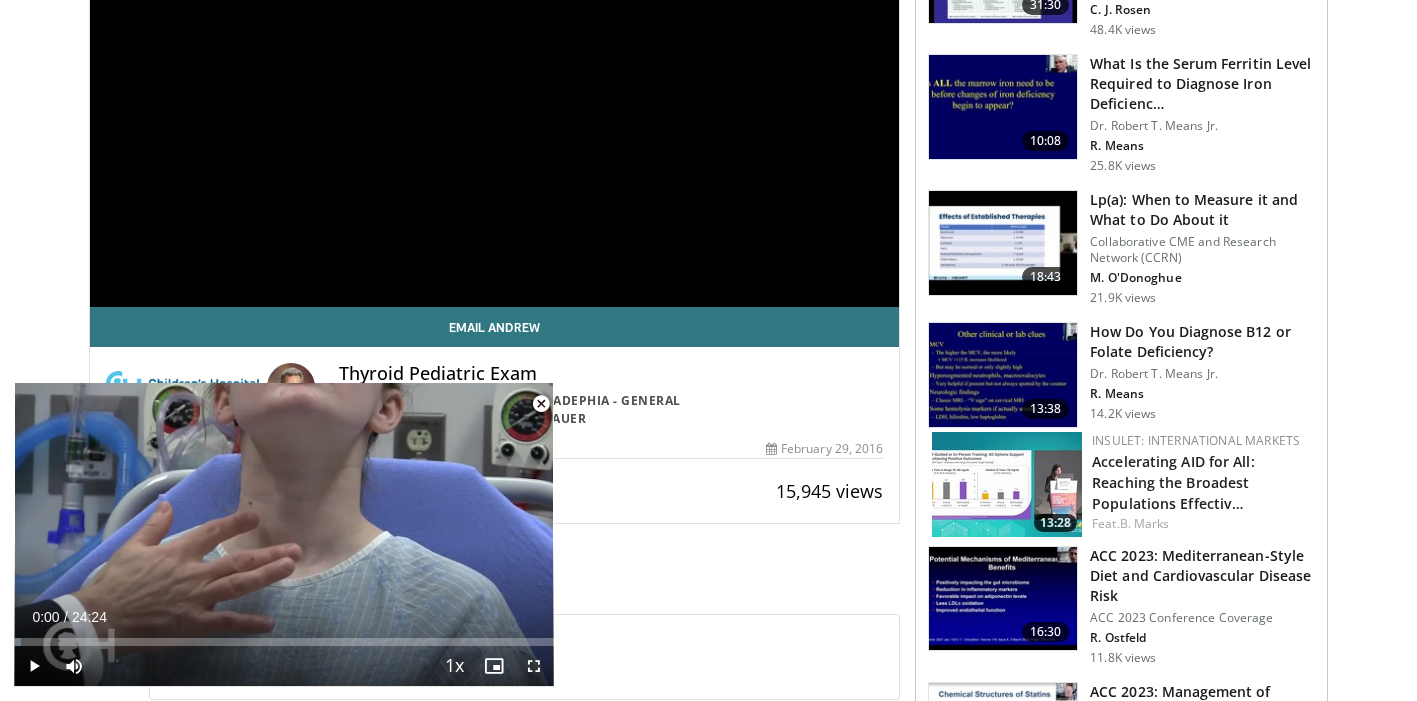 click at bounding box center [541, 404] 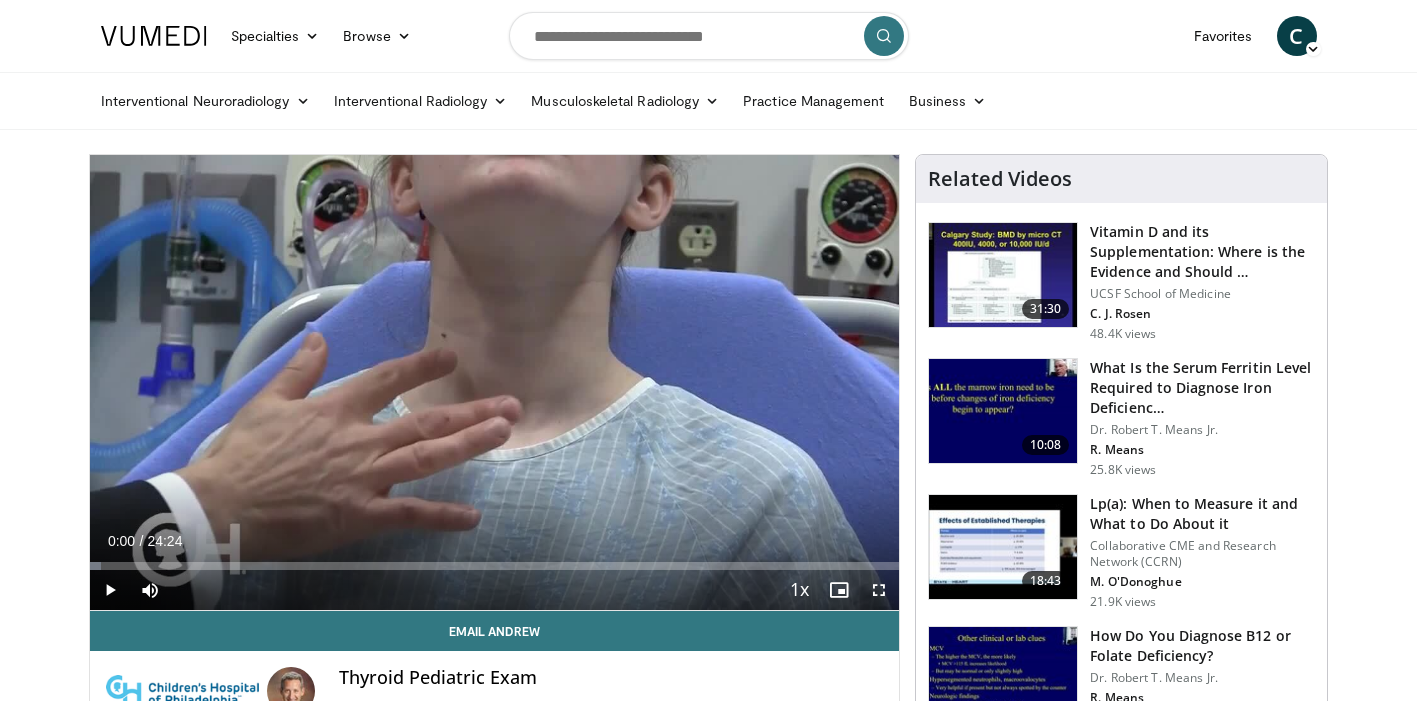 scroll, scrollTop: 0, scrollLeft: 0, axis: both 